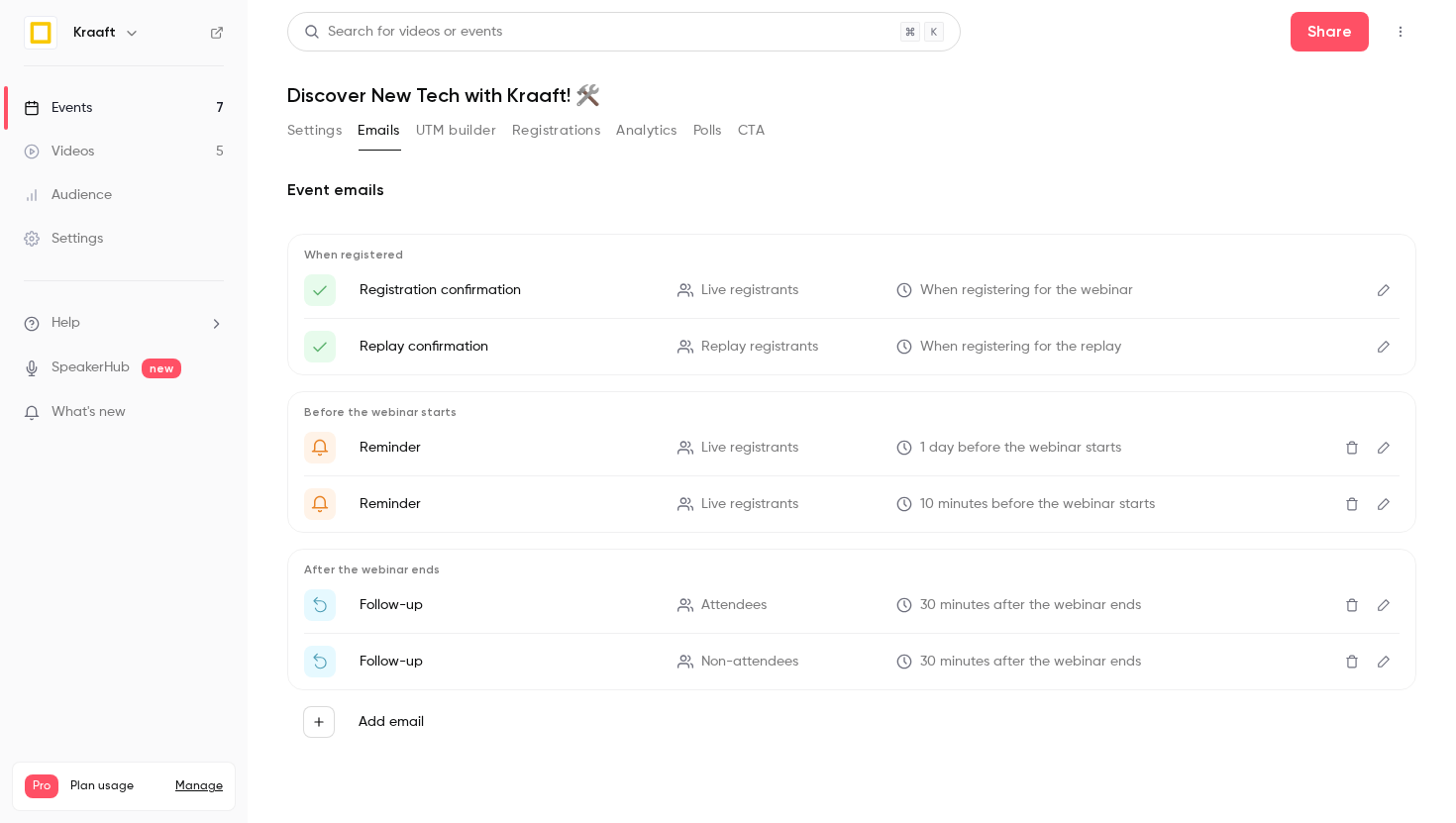 scroll, scrollTop: 0, scrollLeft: 0, axis: both 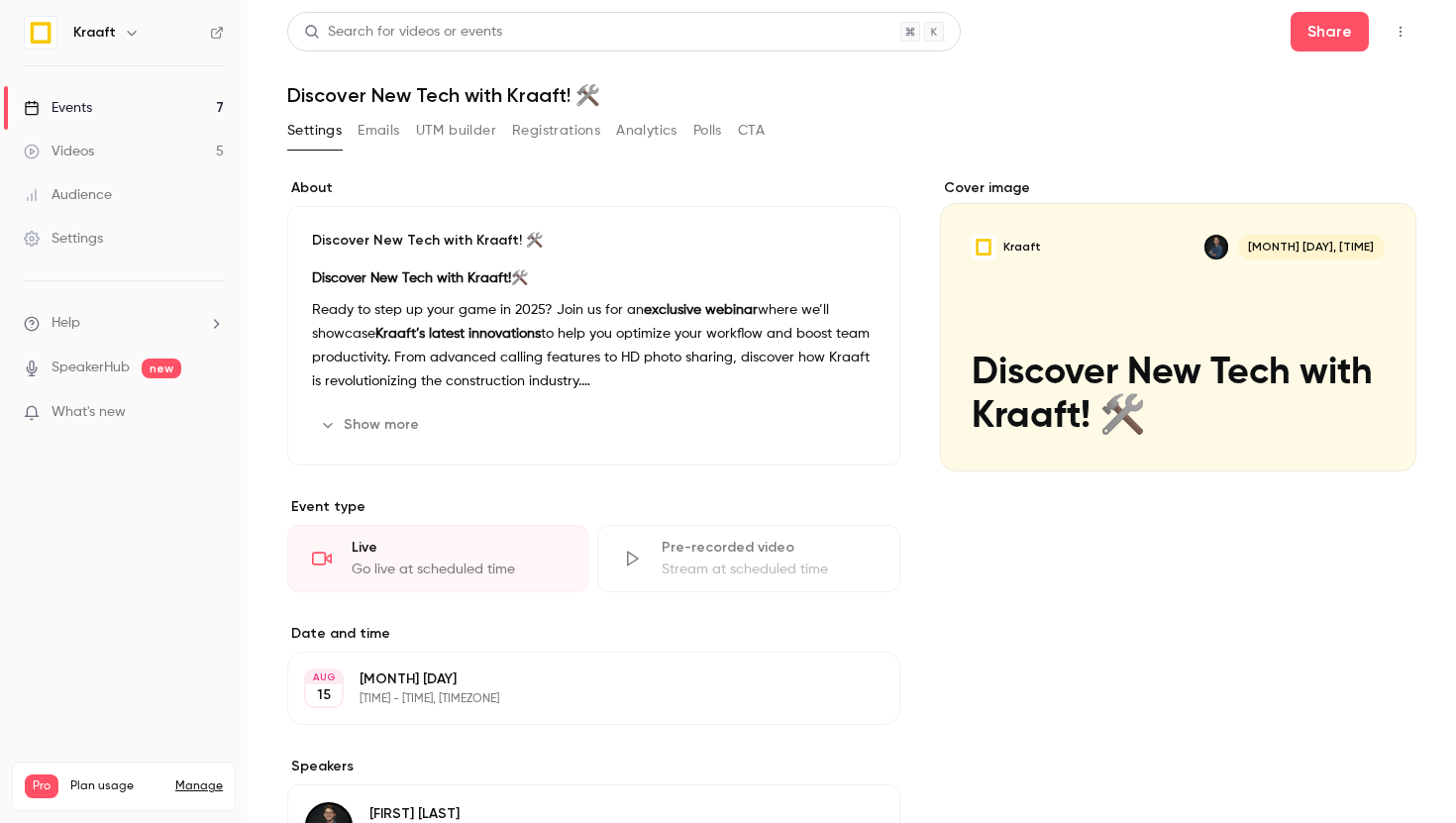 click on "Emails" at bounding box center (378, 131) 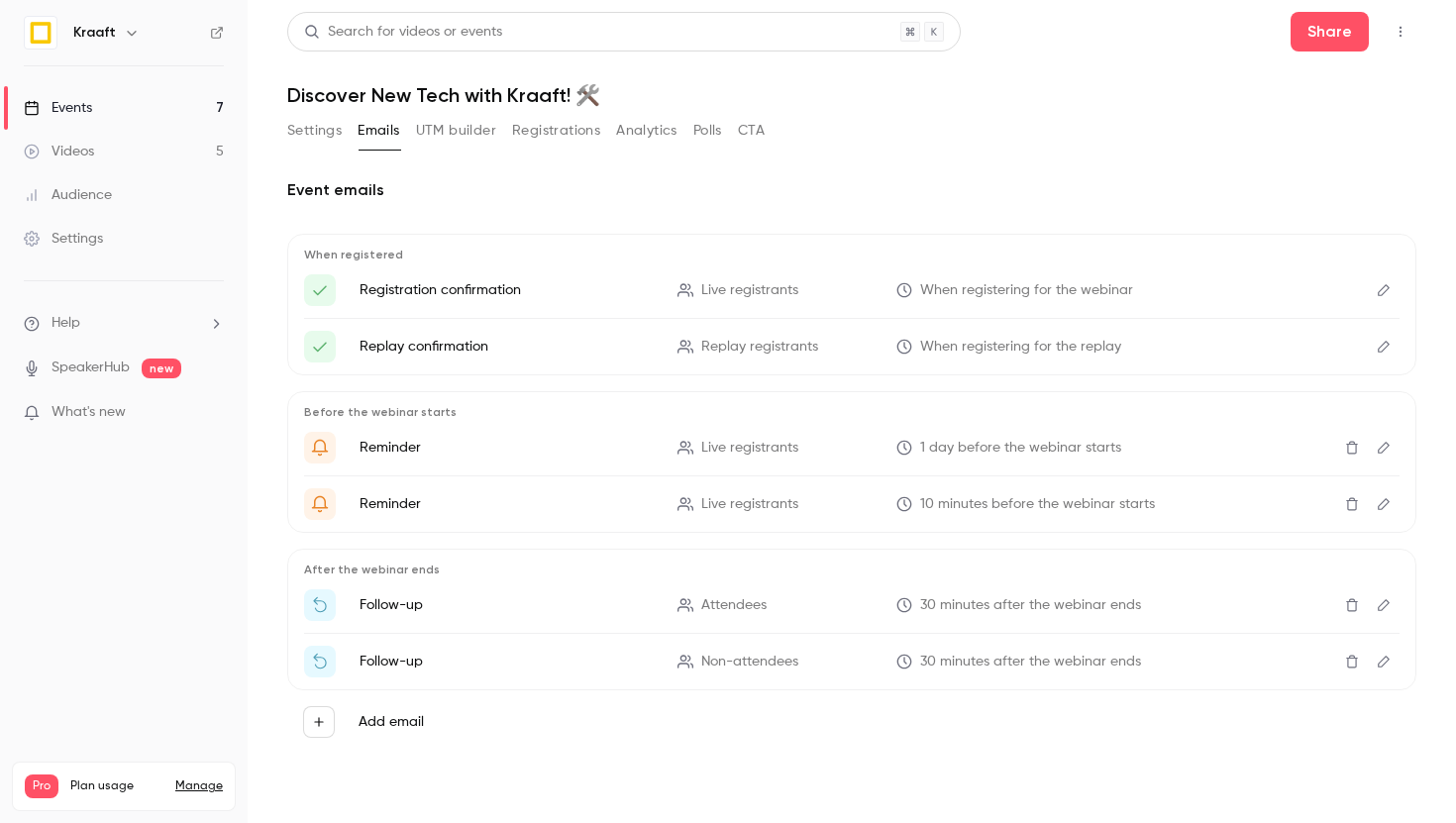 click on "Follow-up Non-attendees 30 minutes after the webinar ends" at bounding box center (852, 662) 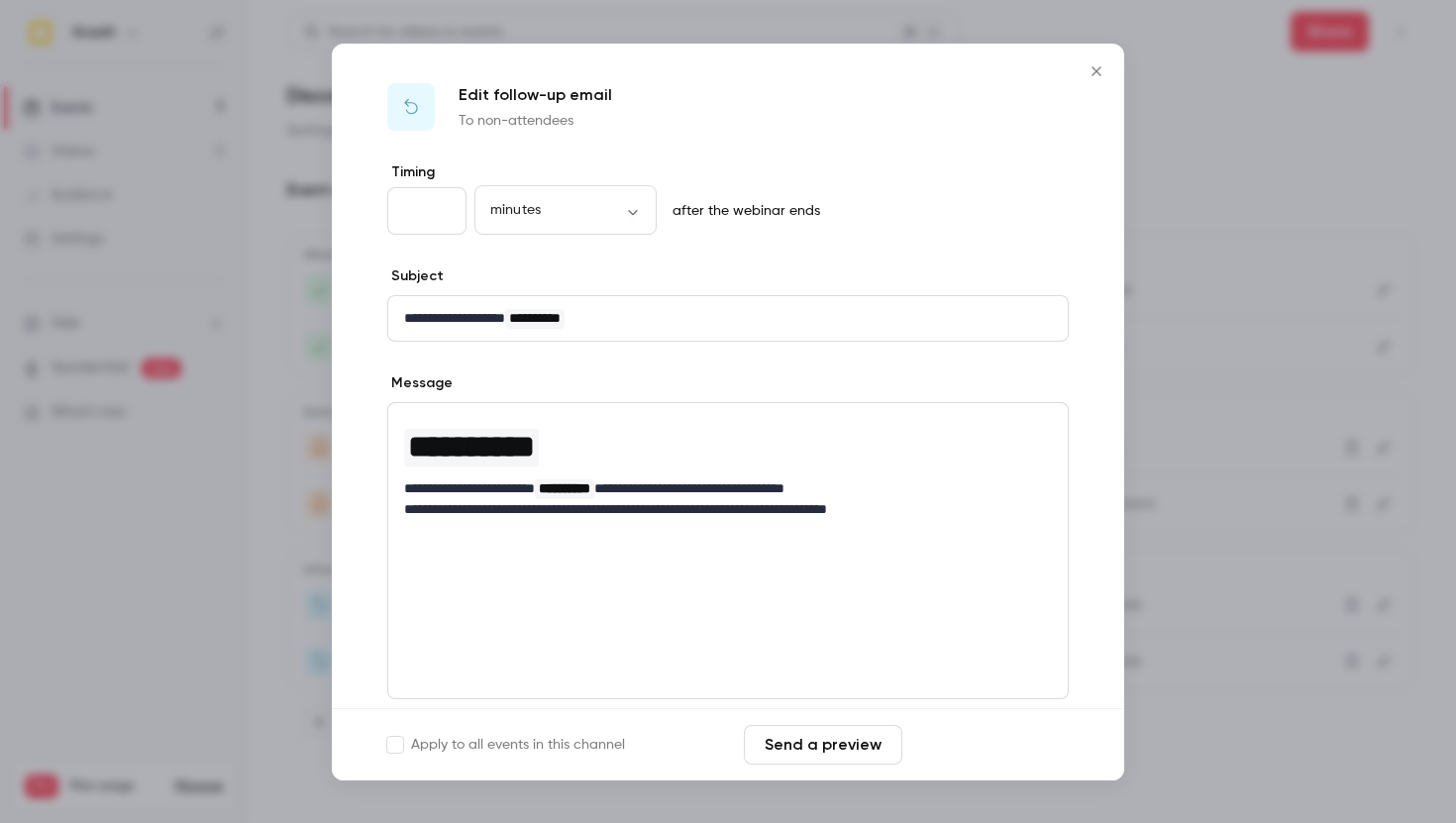 click on "Save changes" at bounding box center [989, 745] 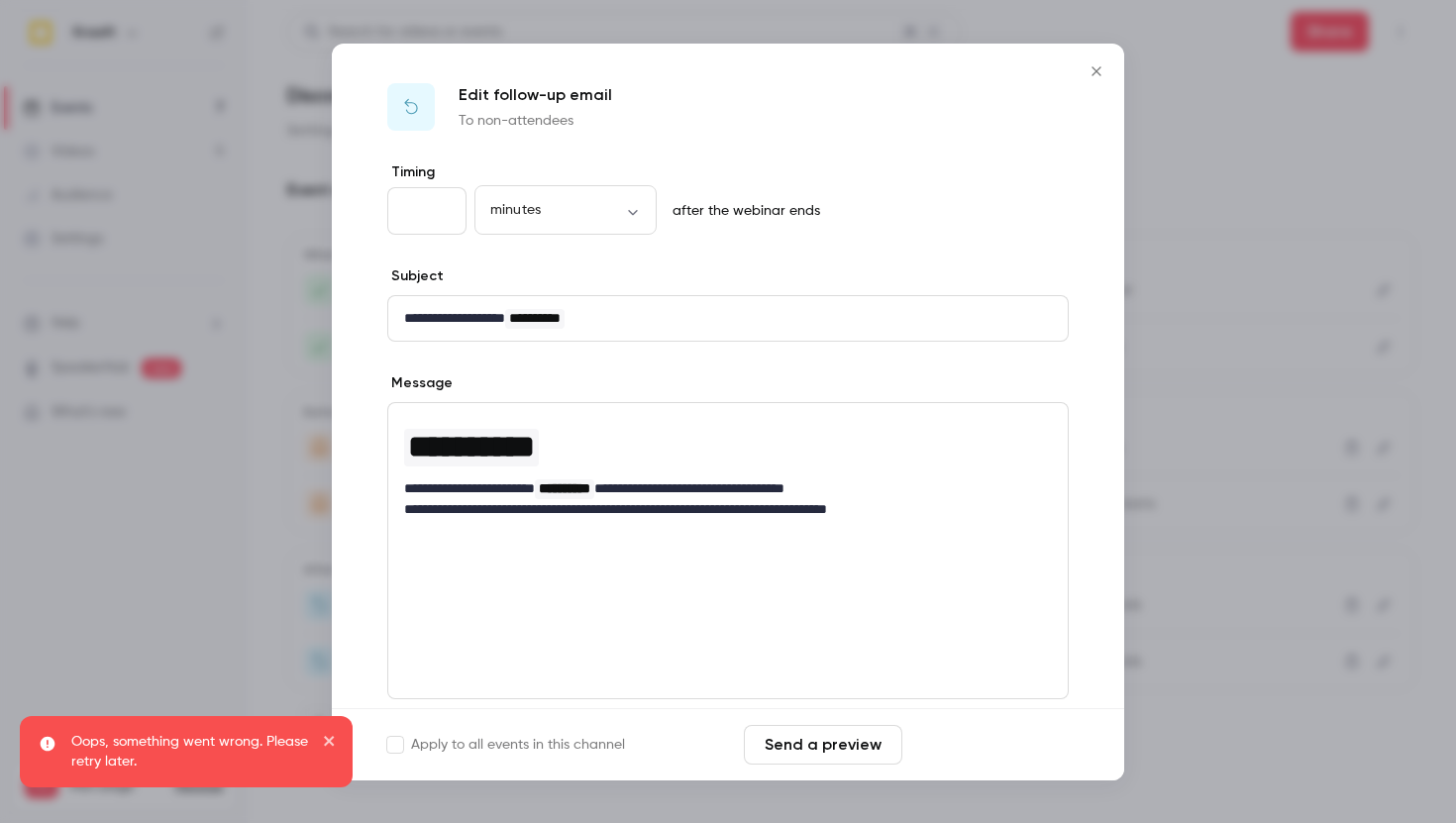 click on "Save changes" at bounding box center [989, 745] 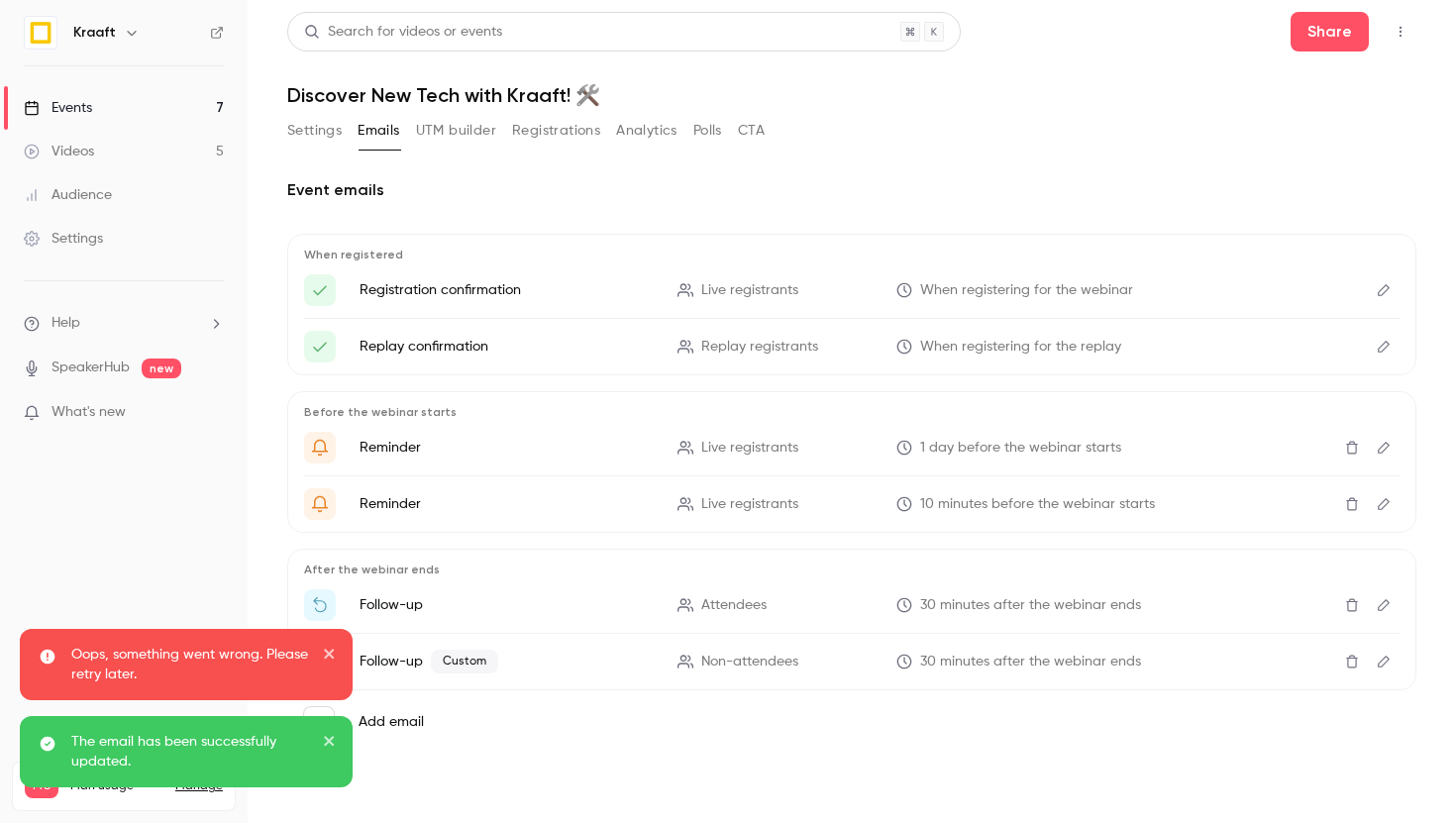 click on "UTM builder" at bounding box center [456, 131] 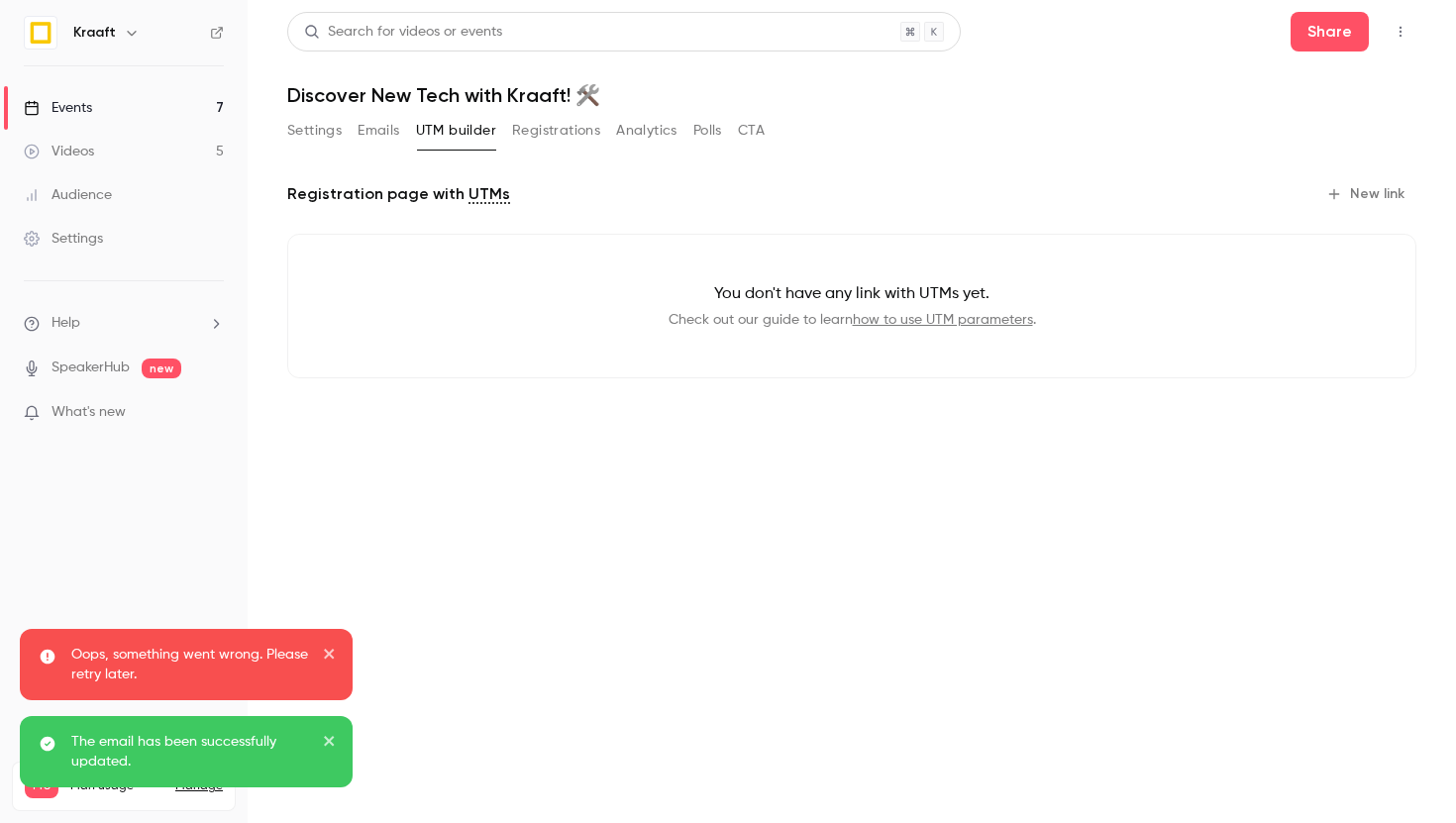 click on "Registrations" at bounding box center [556, 131] 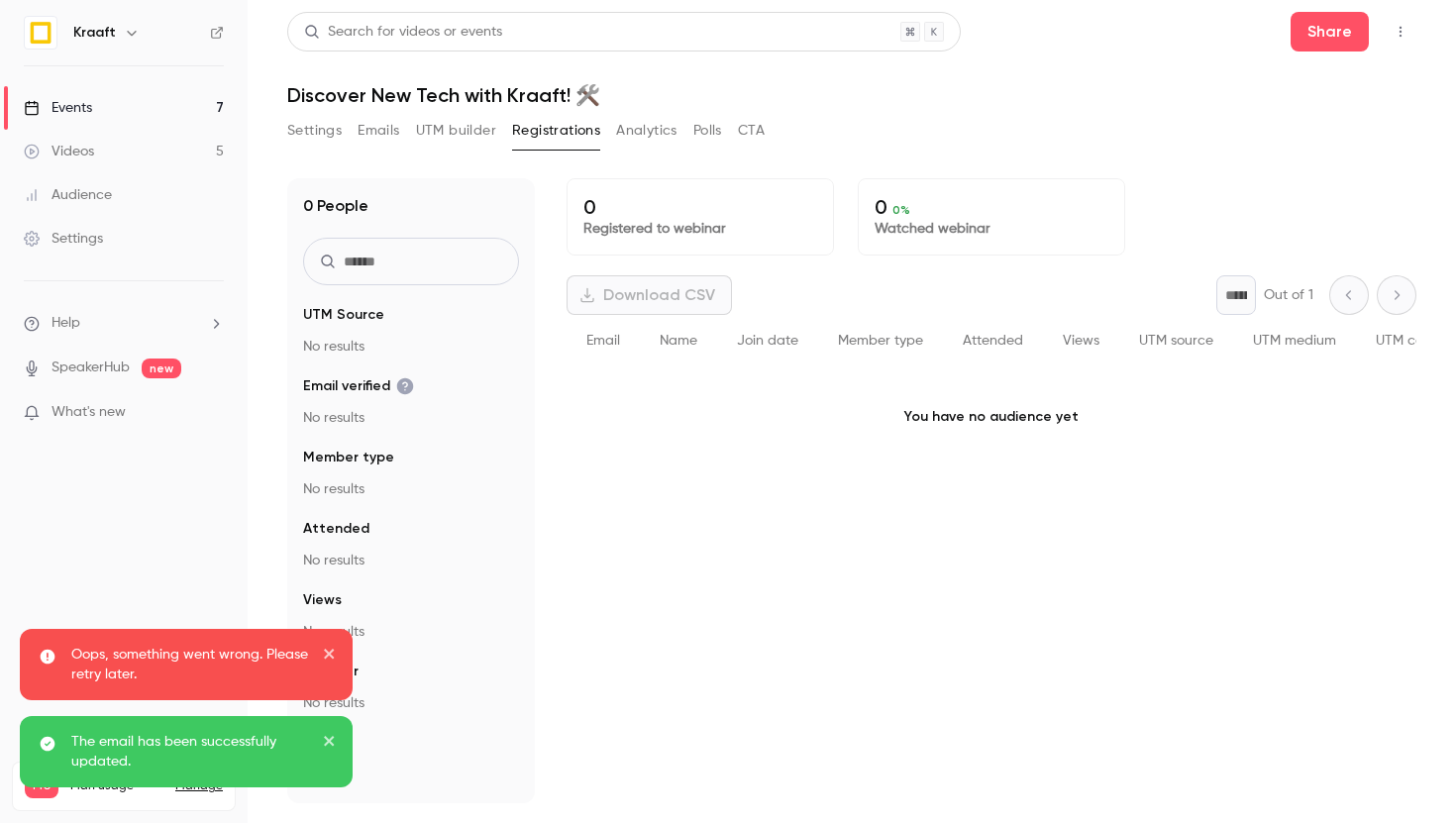 click on "Settings Emails UTM builder Registrations Analytics Polls CTA" at bounding box center [526, 131] 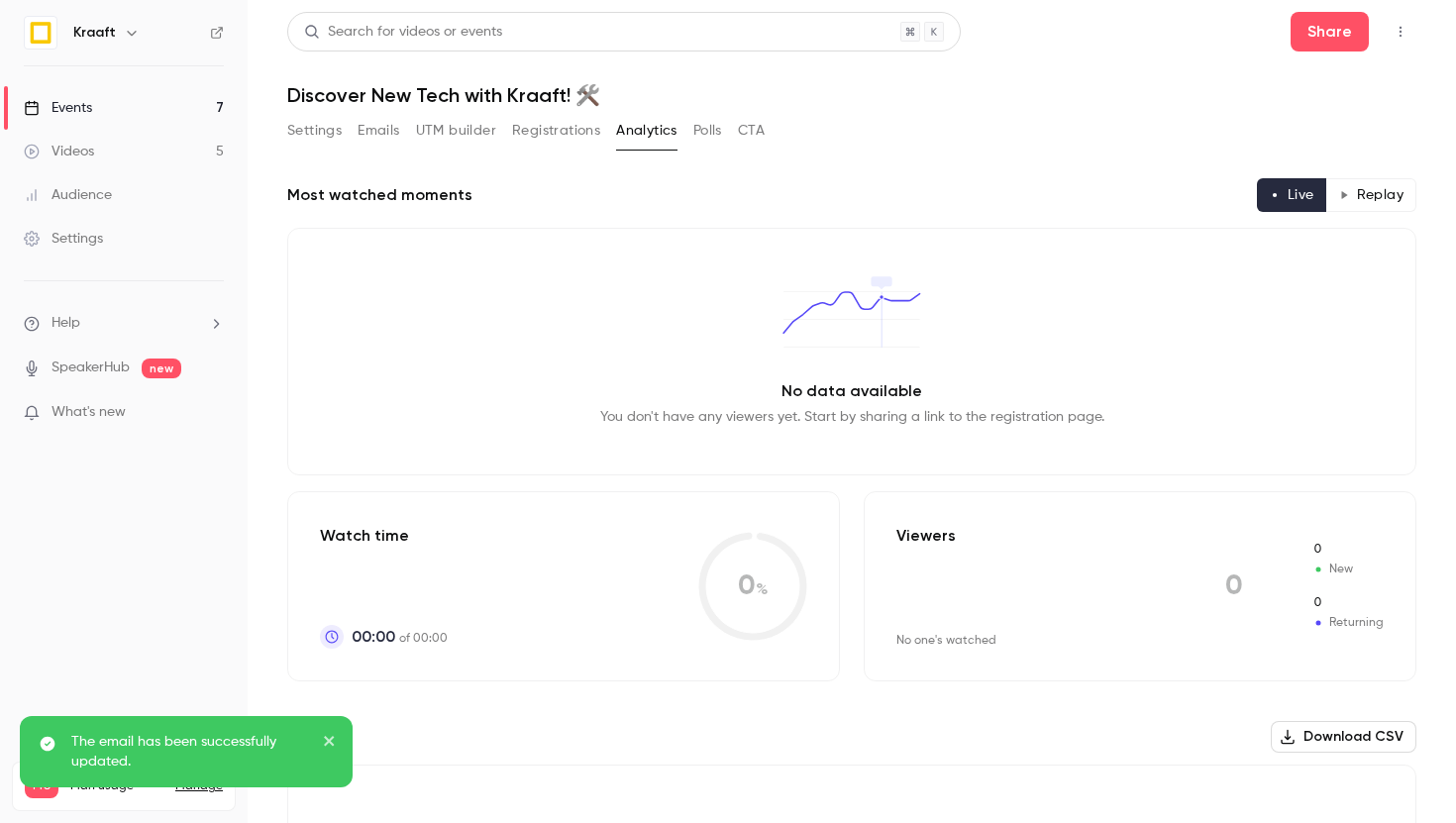 click on "Polls" at bounding box center (707, 131) 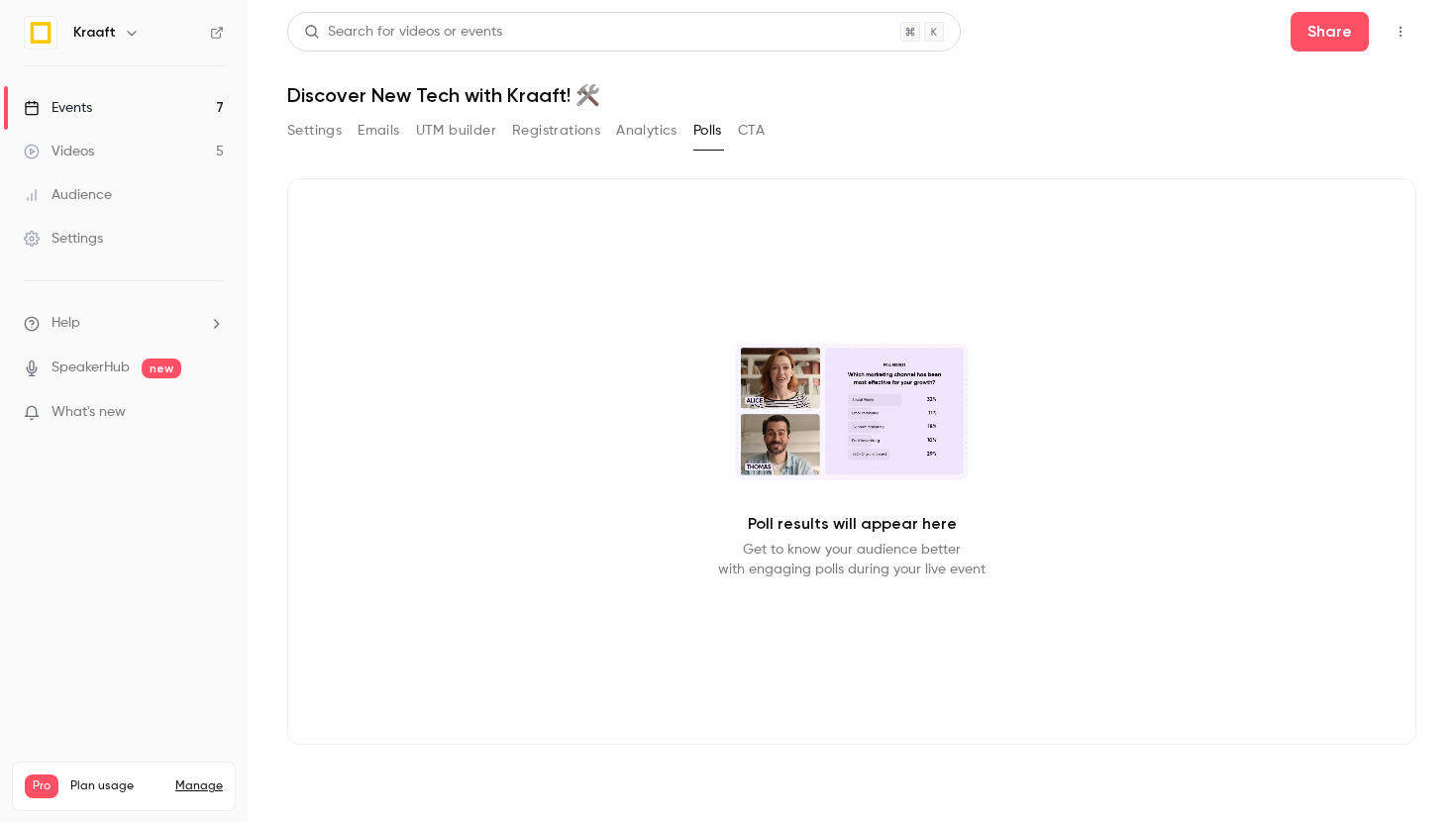click on "Settings Emails UTM builder Registrations Analytics Polls CTA" at bounding box center [852, 135] 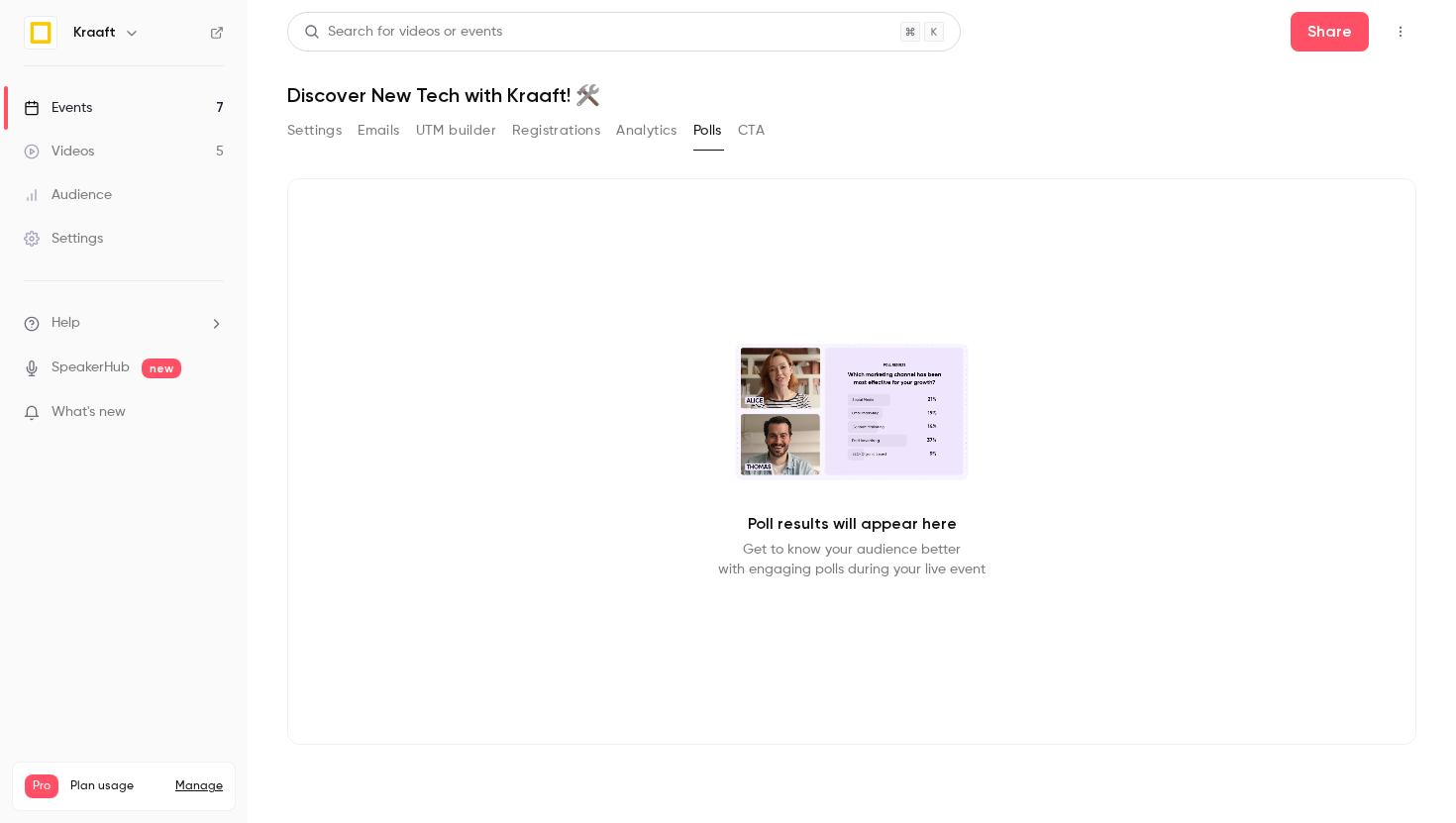 click on "CTA" at bounding box center (751, 131) 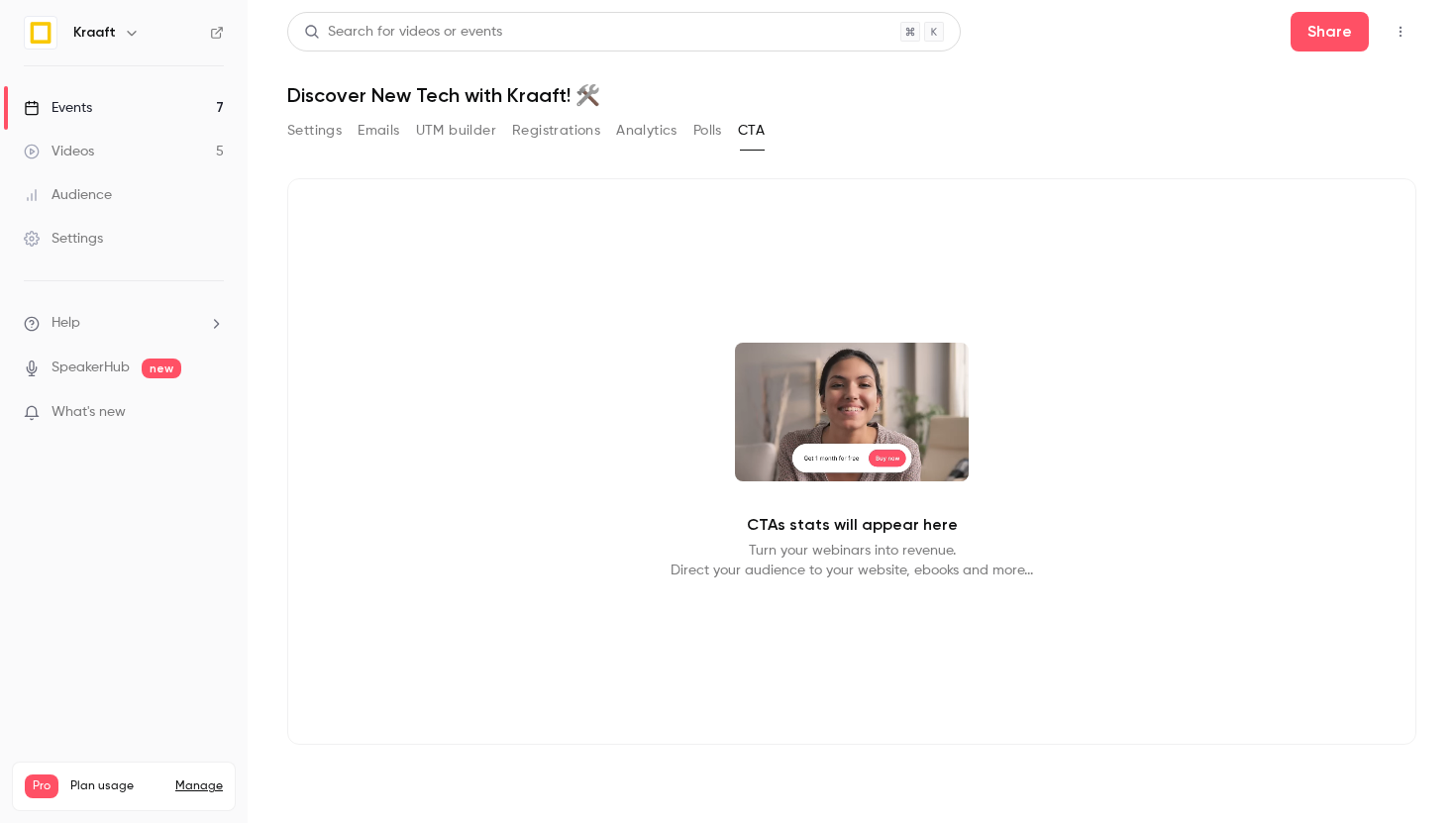 click on "Settings" at bounding box center [314, 131] 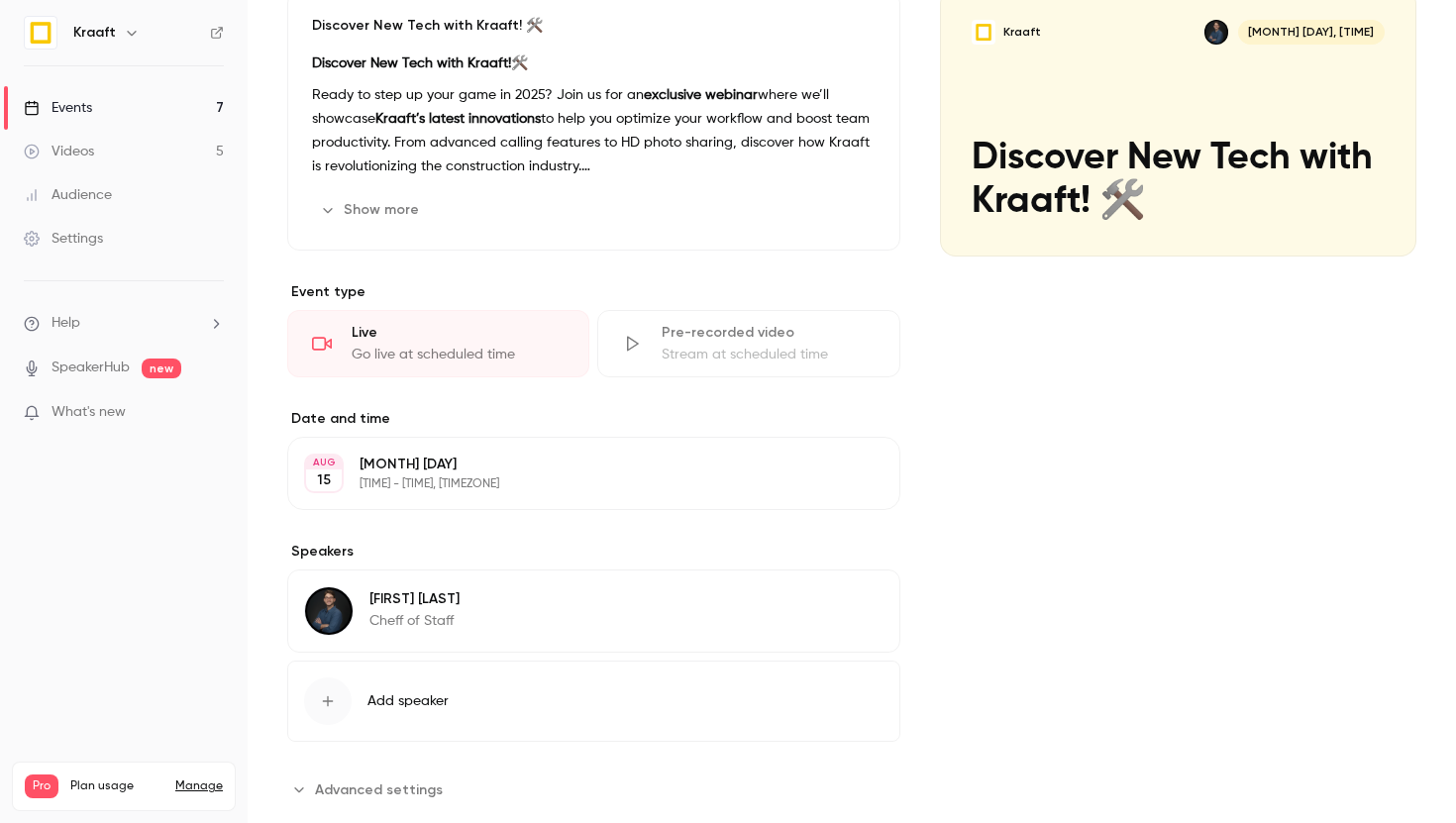 scroll, scrollTop: 216, scrollLeft: 0, axis: vertical 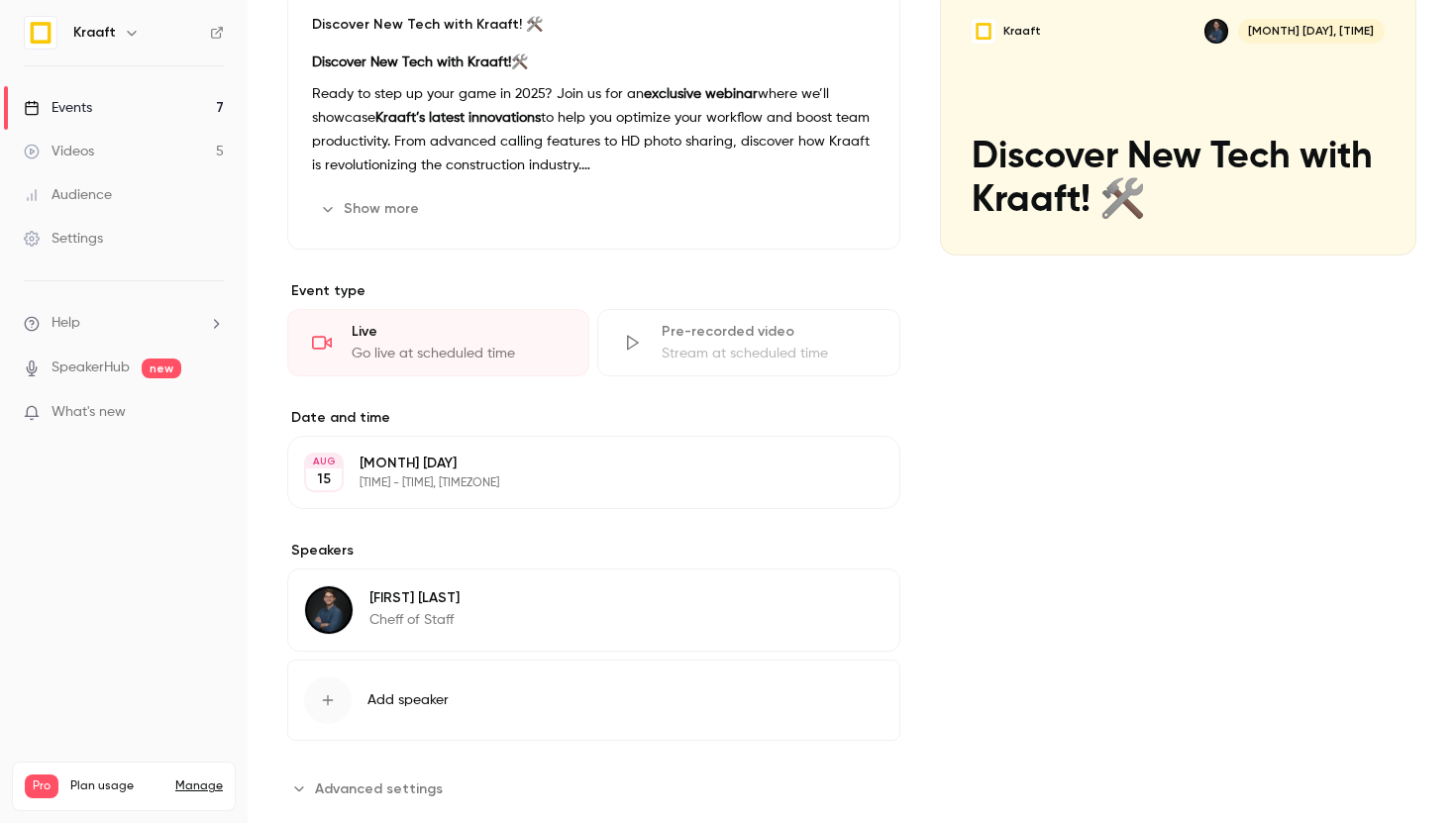 click on "[TIME] - [TIME], [TIMEZONE]" at bounding box center (577, 483) 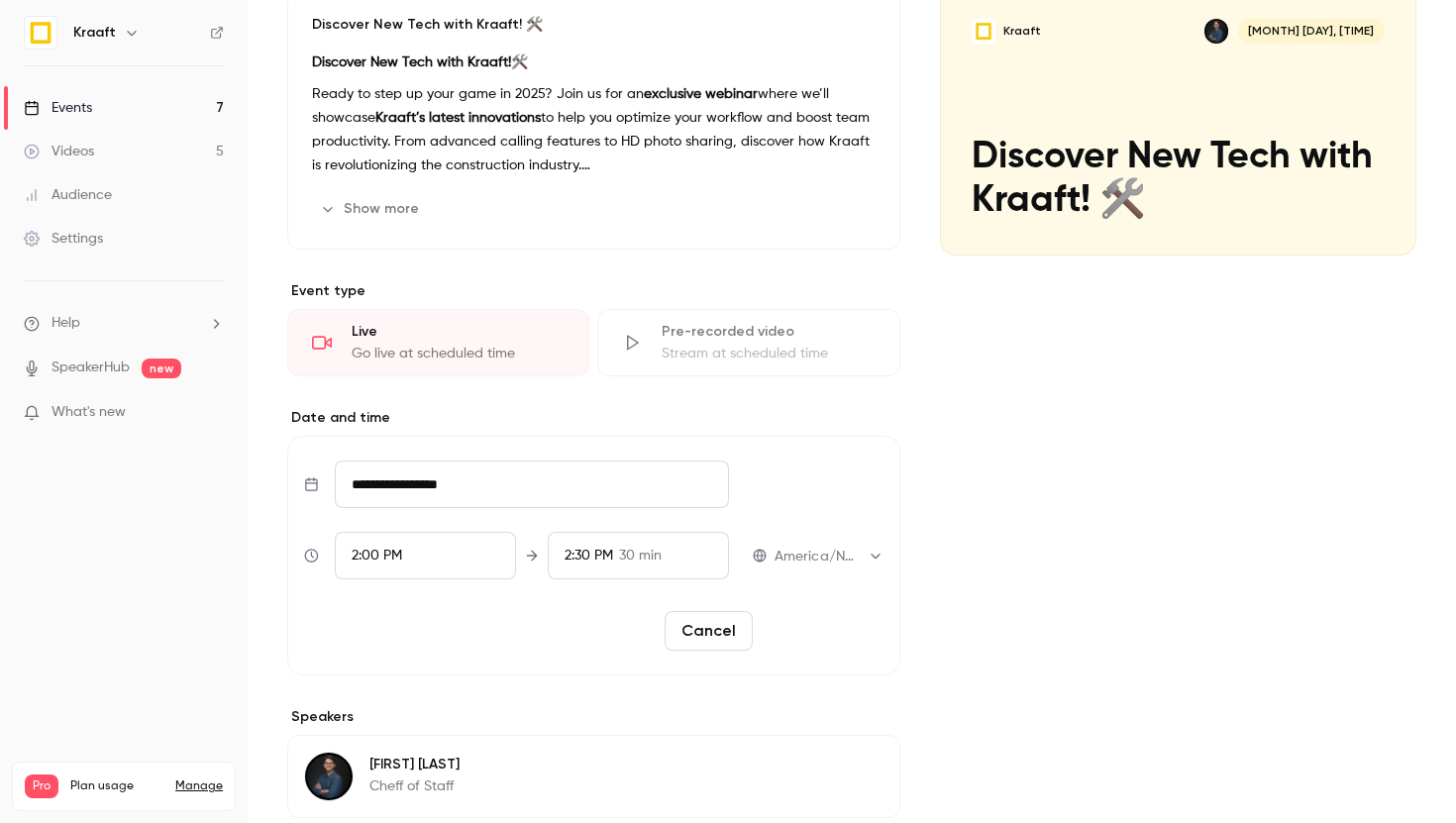 click on "Reschedule" at bounding box center (822, 631) 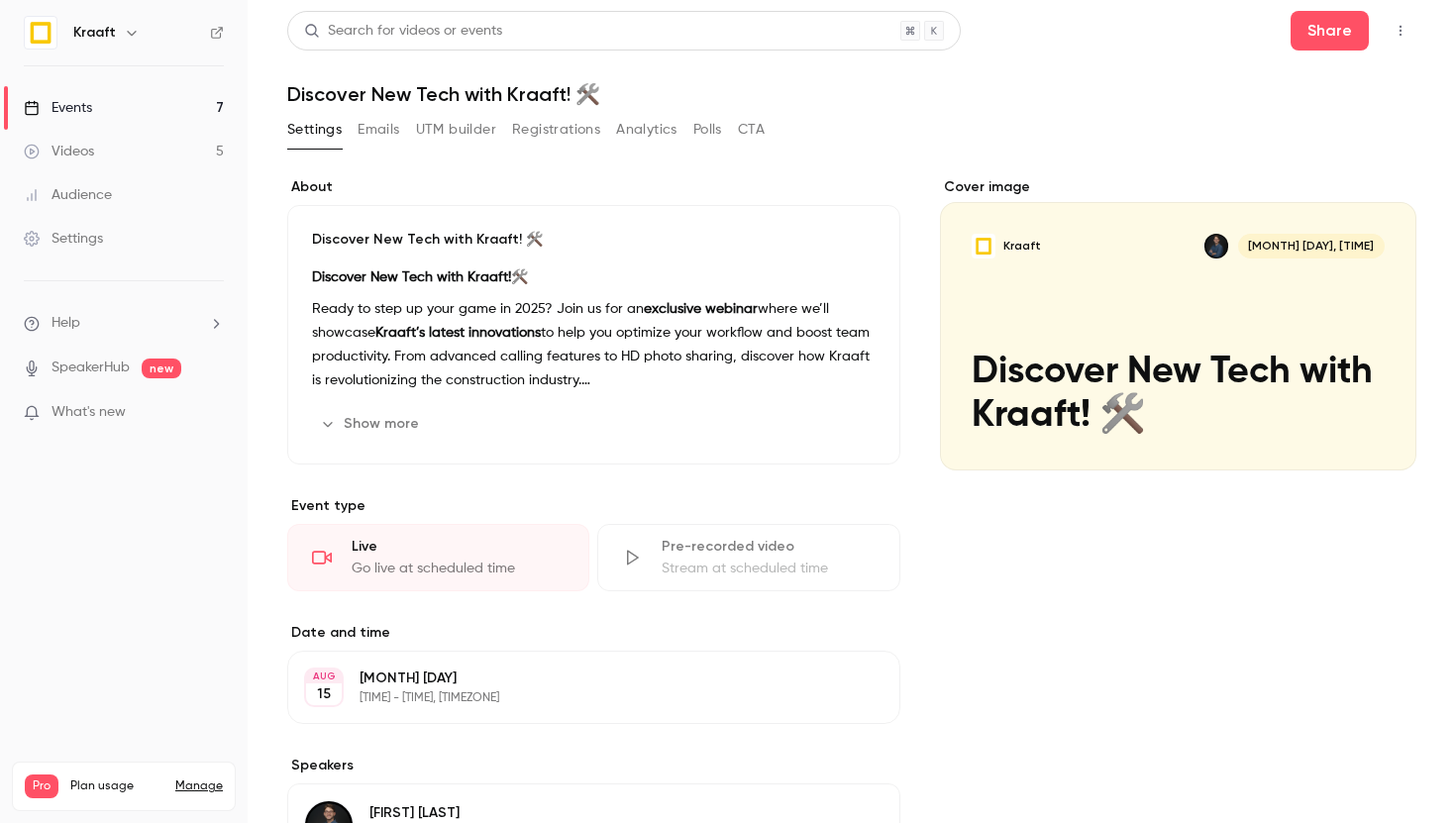scroll, scrollTop: 0, scrollLeft: 0, axis: both 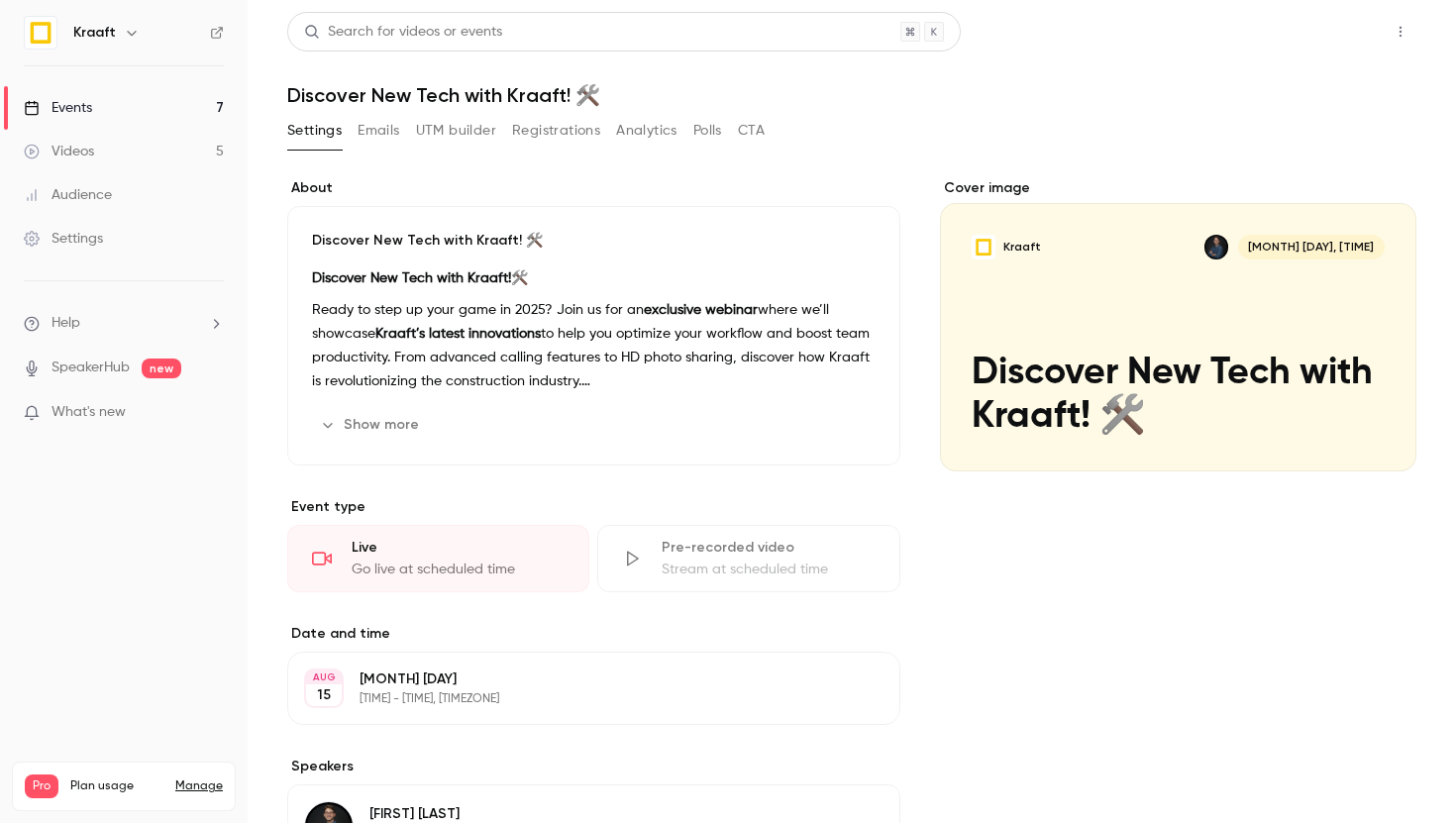 click on "Share" at bounding box center [1329, 32] 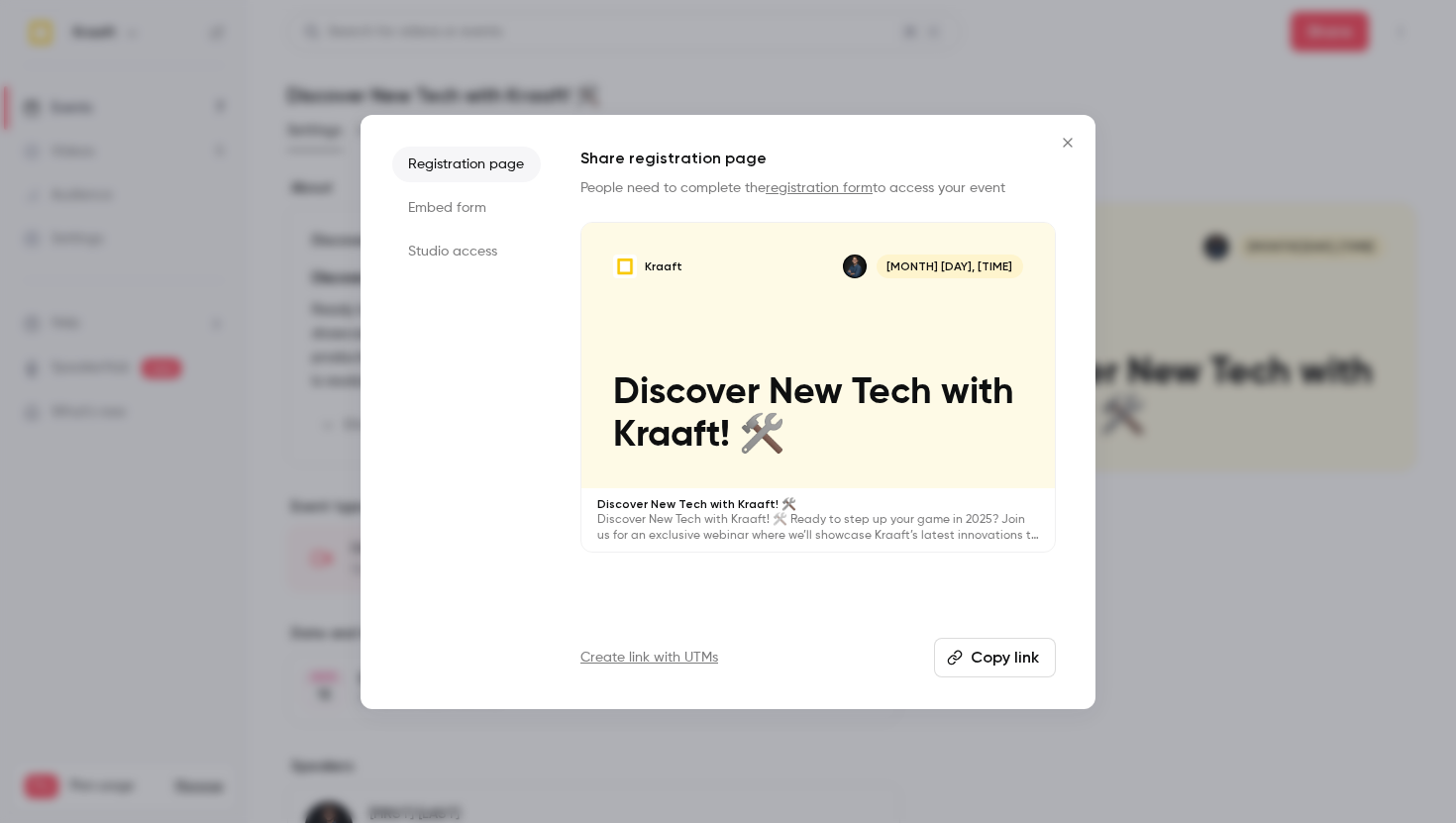 click on "Copy link" at bounding box center (994, 658) 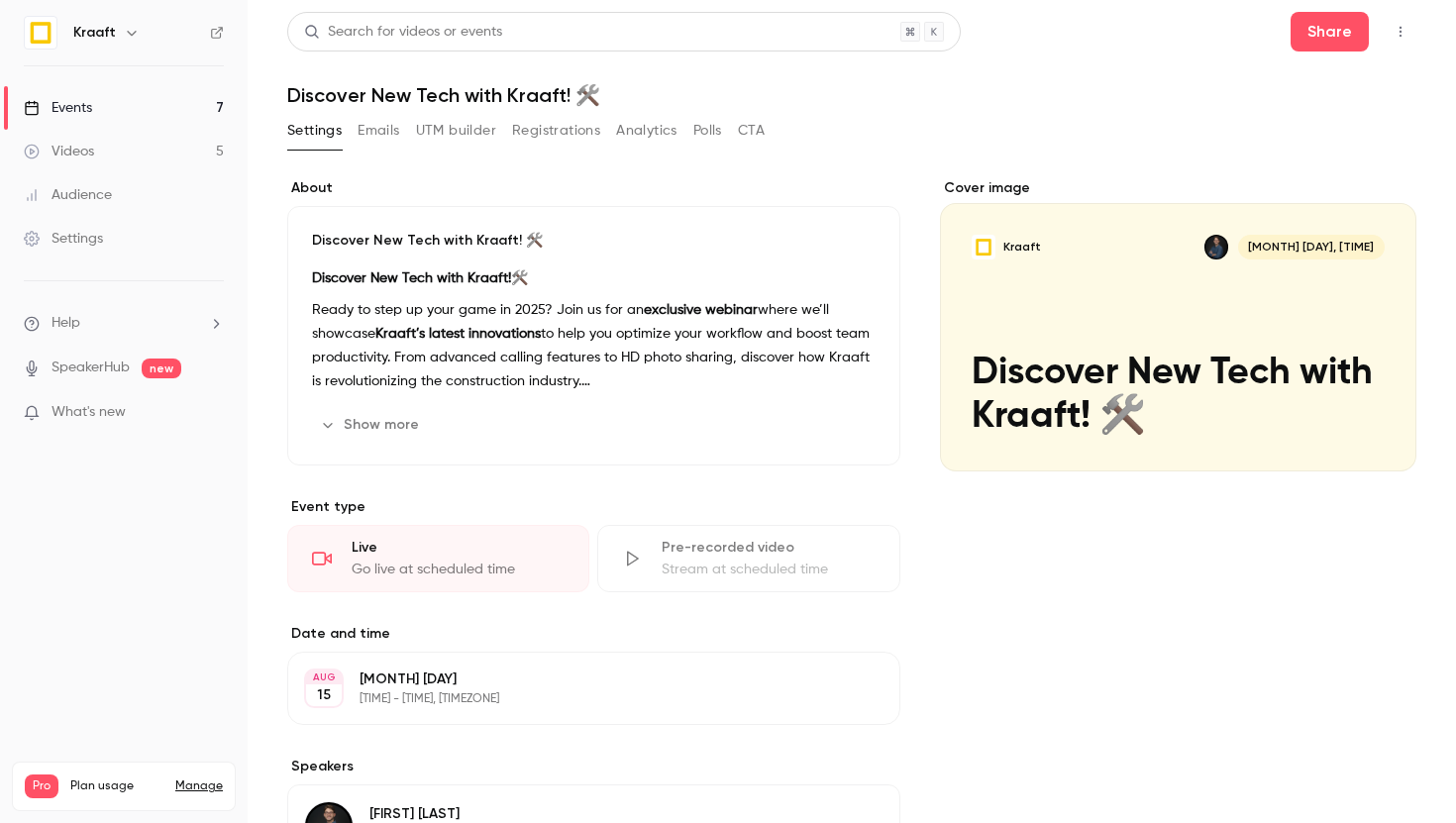 click on "Ready to step up your game in 2025? Join us for an  exclusive webinar  where we’ll showcase  Kraaft’s latest innovations  to help you optimize your workflow and boost team productivity. From advanced calling features to HD photo sharing, discover how Kraaft is revolutionizing the construction industry." at bounding box center (593, 346) 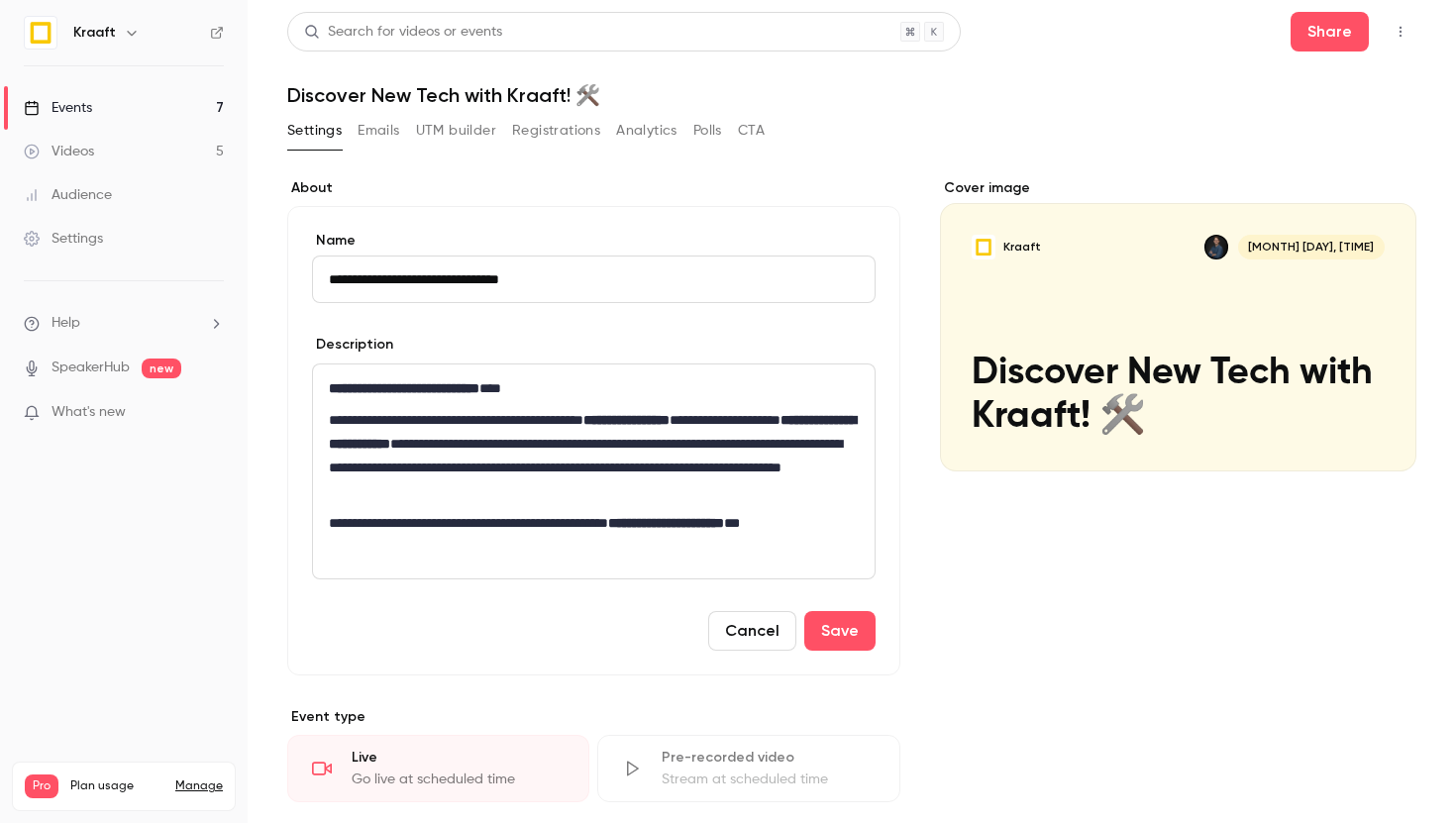 click on "**********" at bounding box center [593, 471] 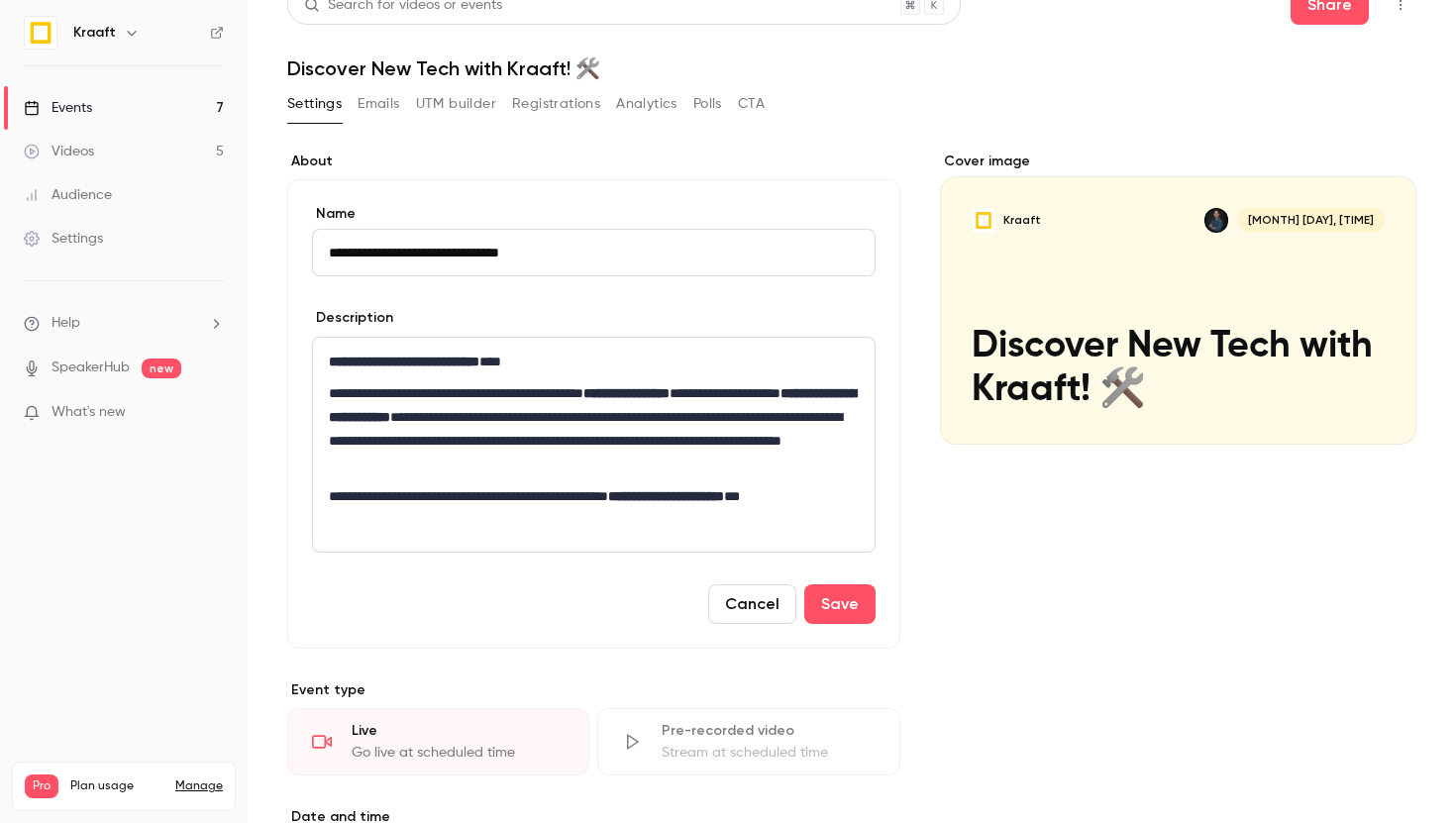 scroll, scrollTop: 17, scrollLeft: 0, axis: vertical 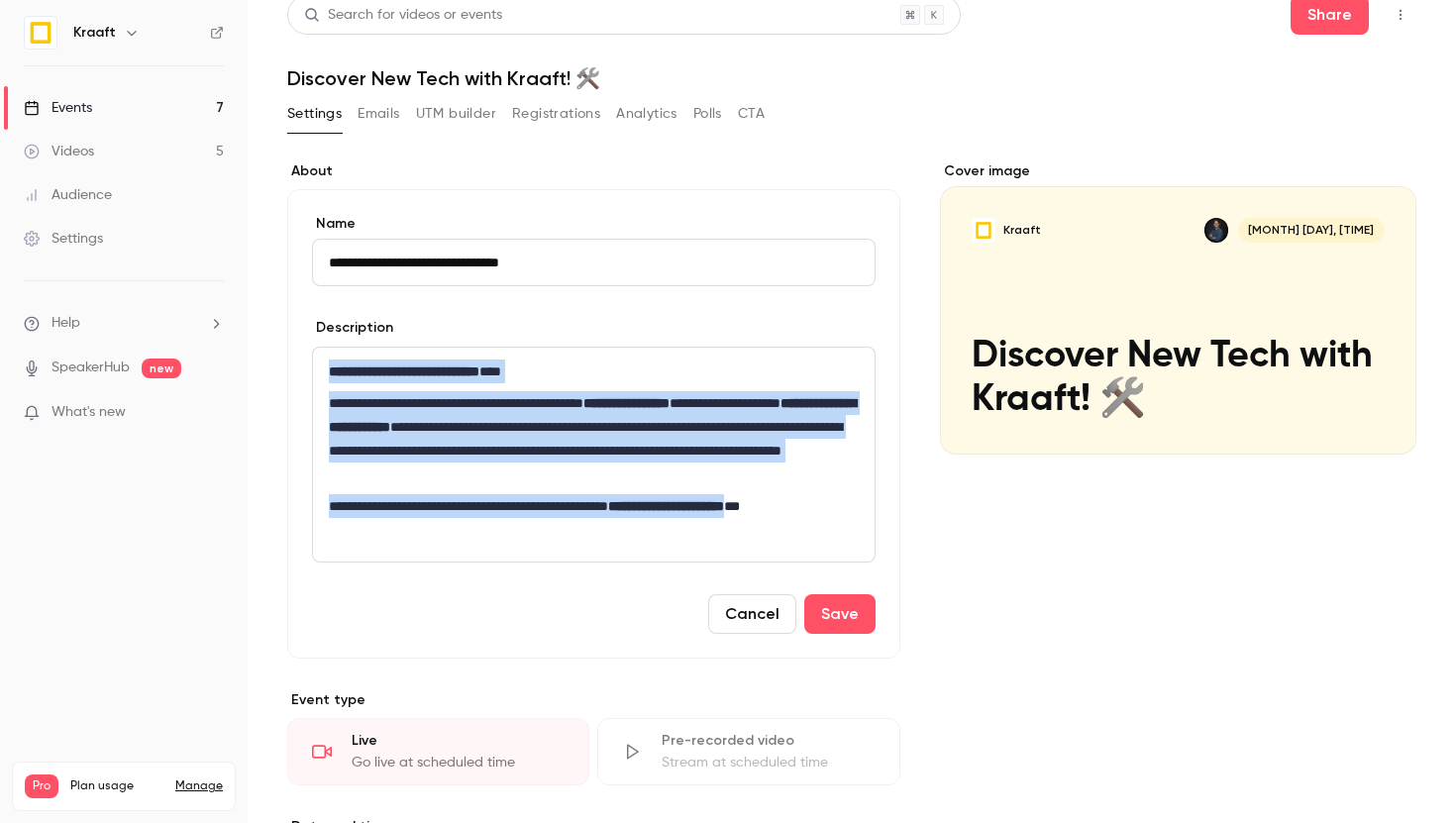 drag, startPoint x: 854, startPoint y: 507, endPoint x: 334, endPoint y: 365, distance: 539.03989 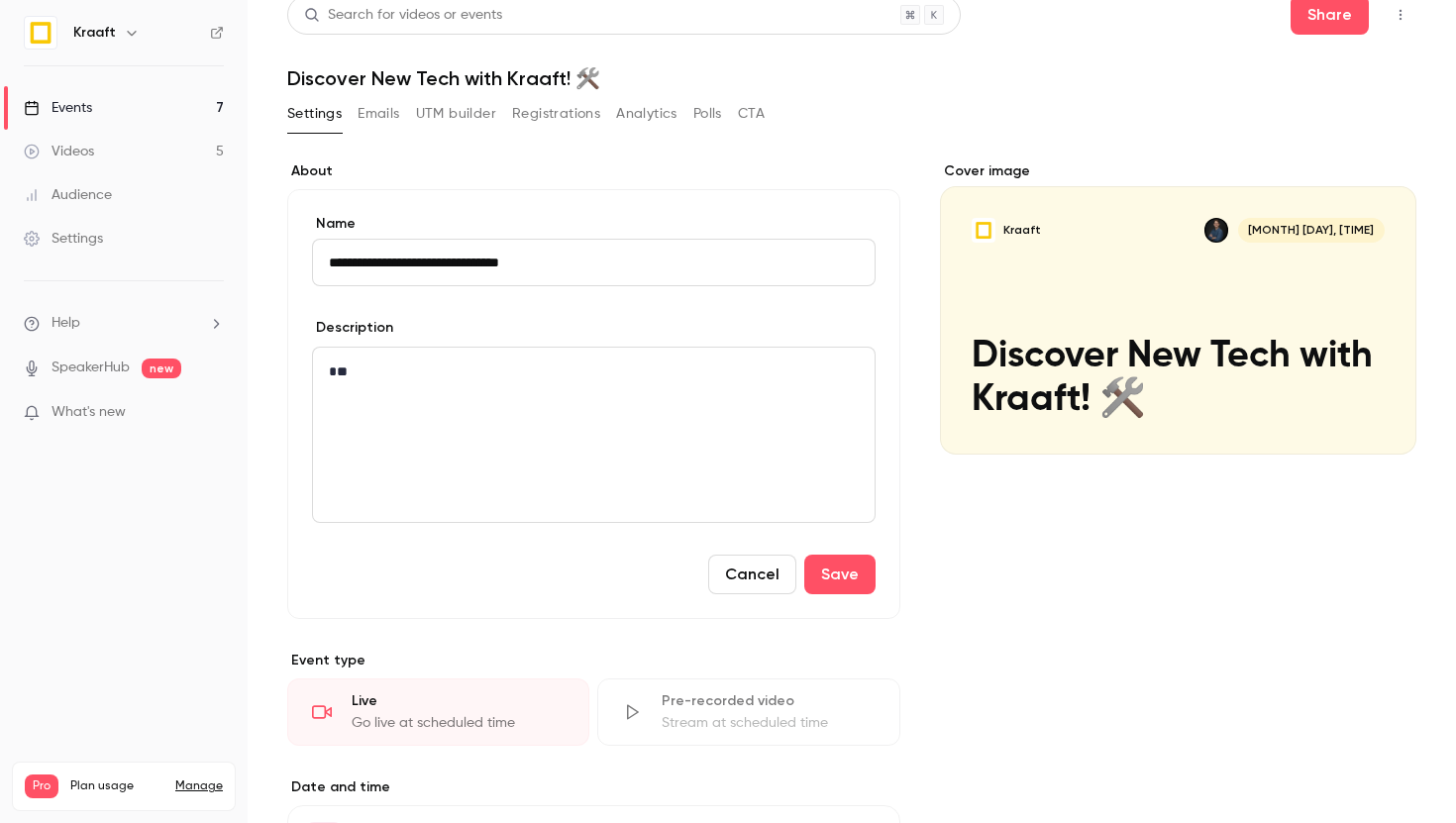 type 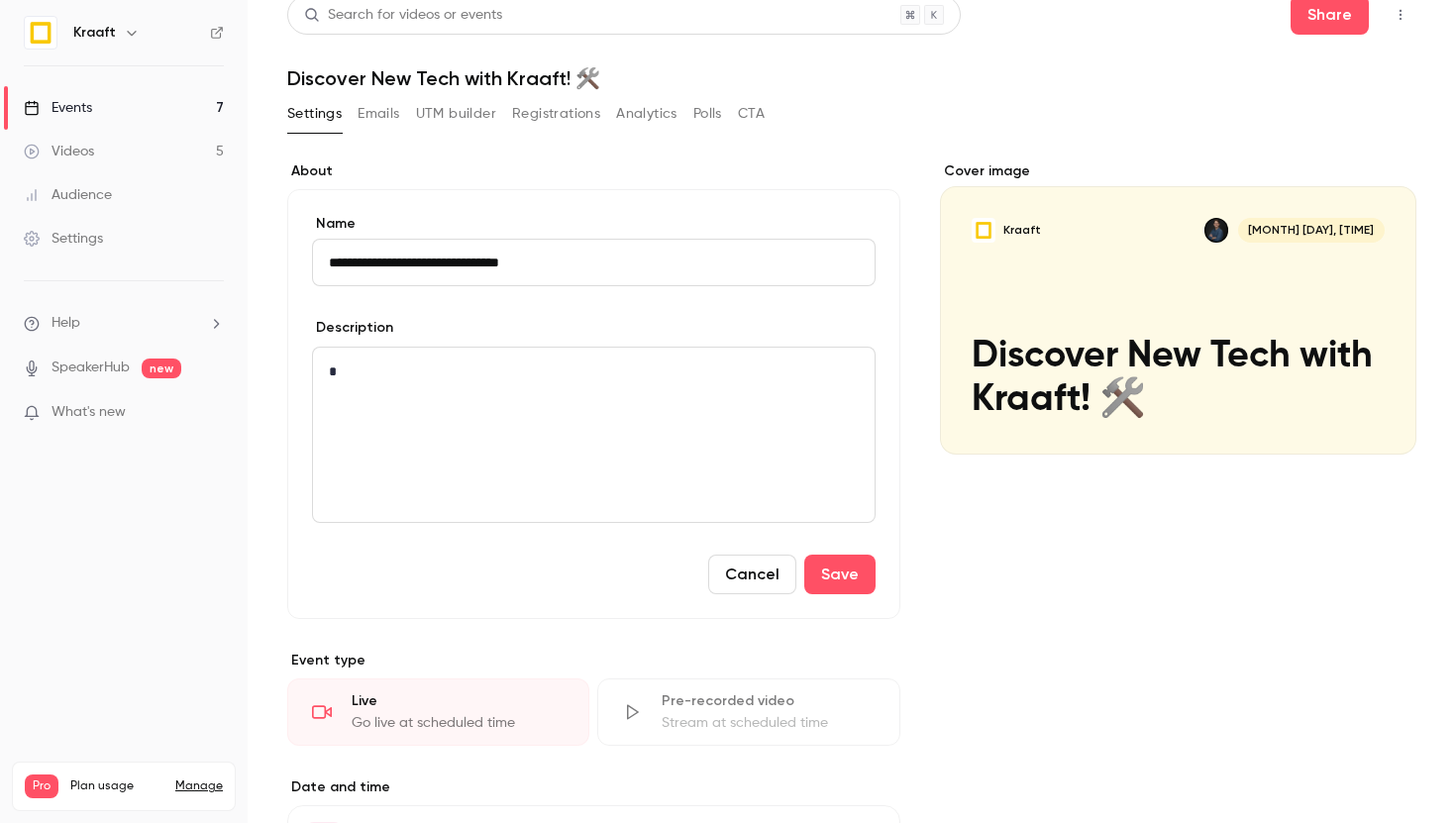 scroll, scrollTop: 0, scrollLeft: 0, axis: both 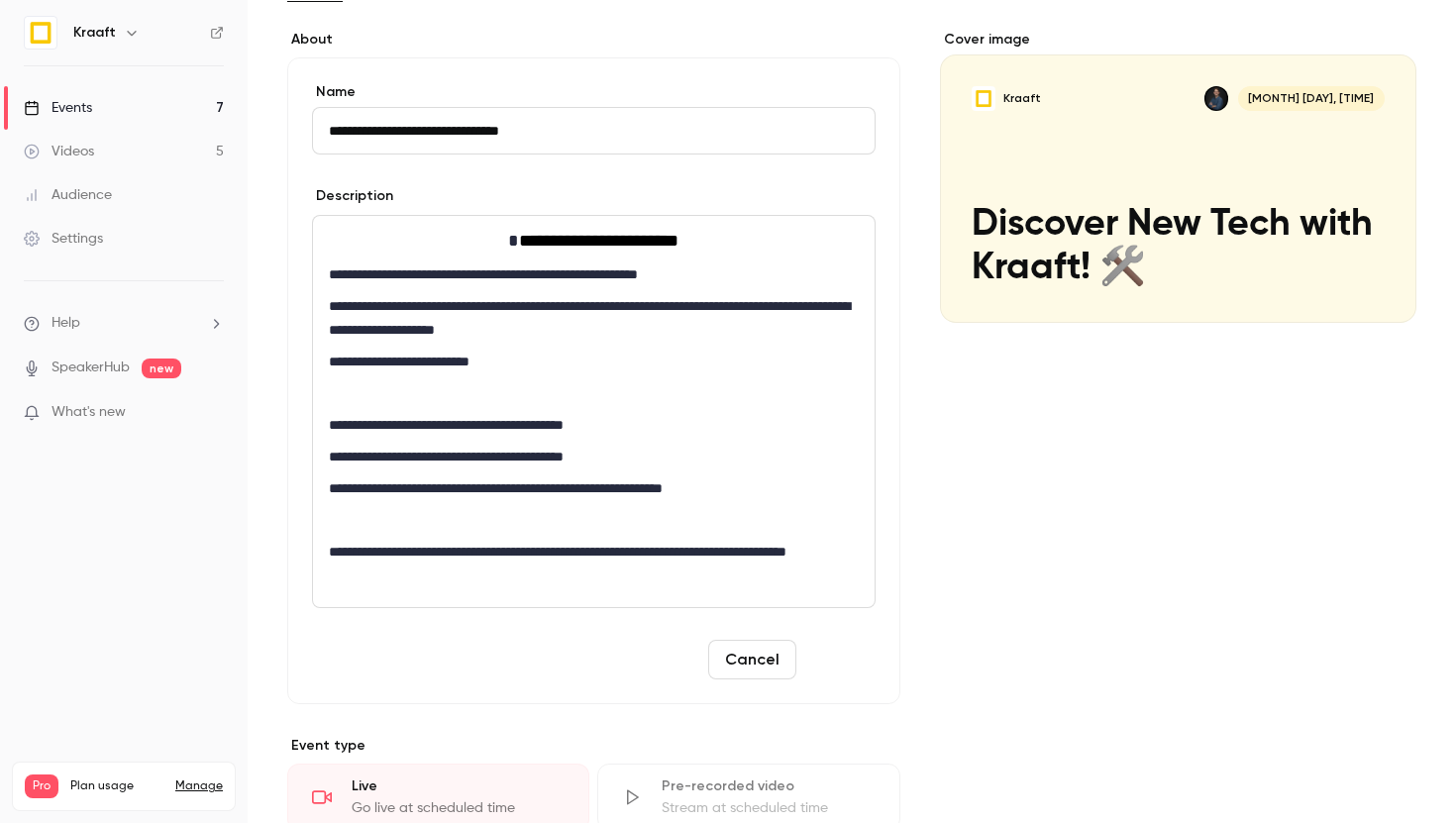 click on "Save" at bounding box center [840, 660] 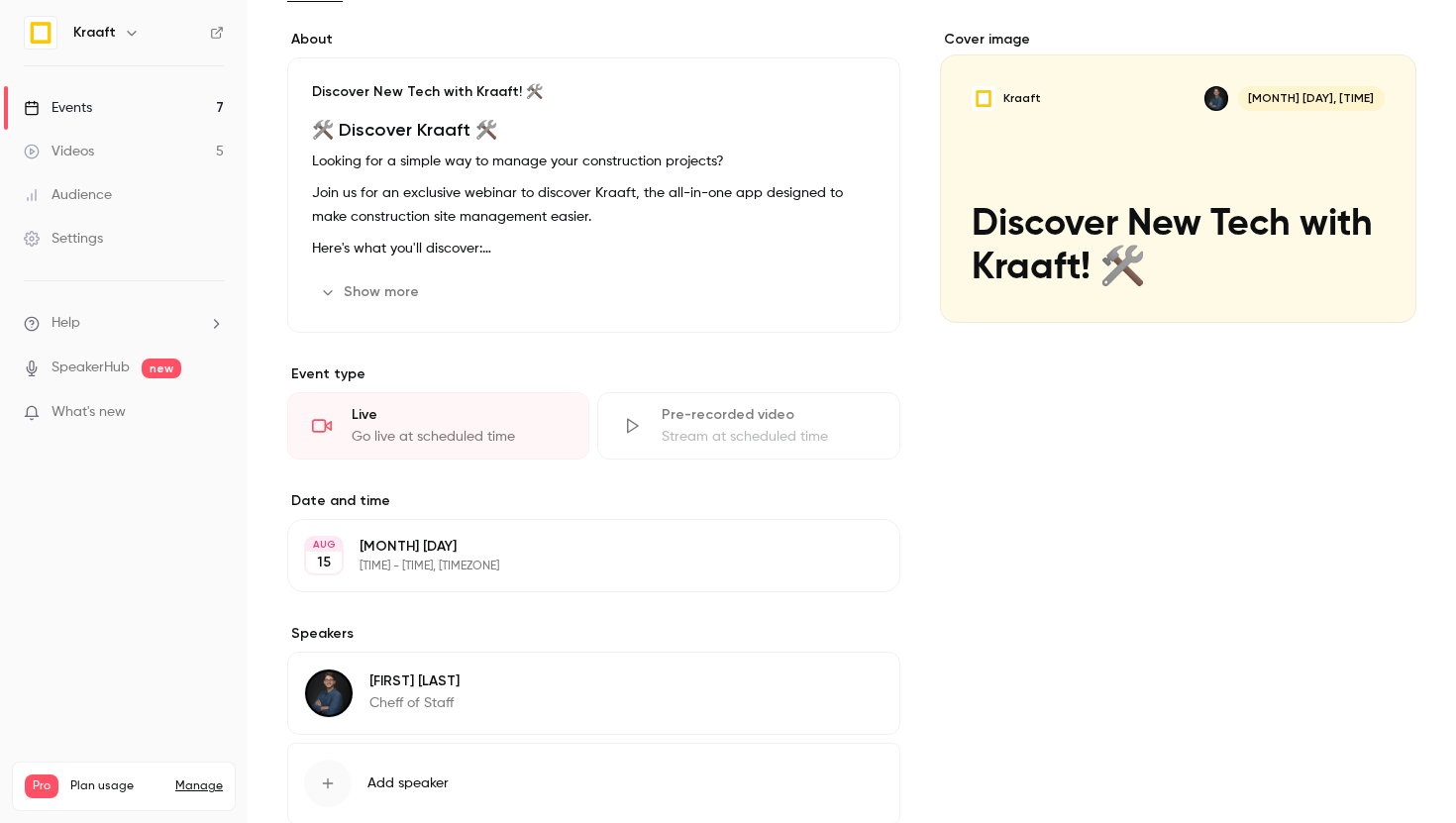scroll, scrollTop: 0, scrollLeft: 0, axis: both 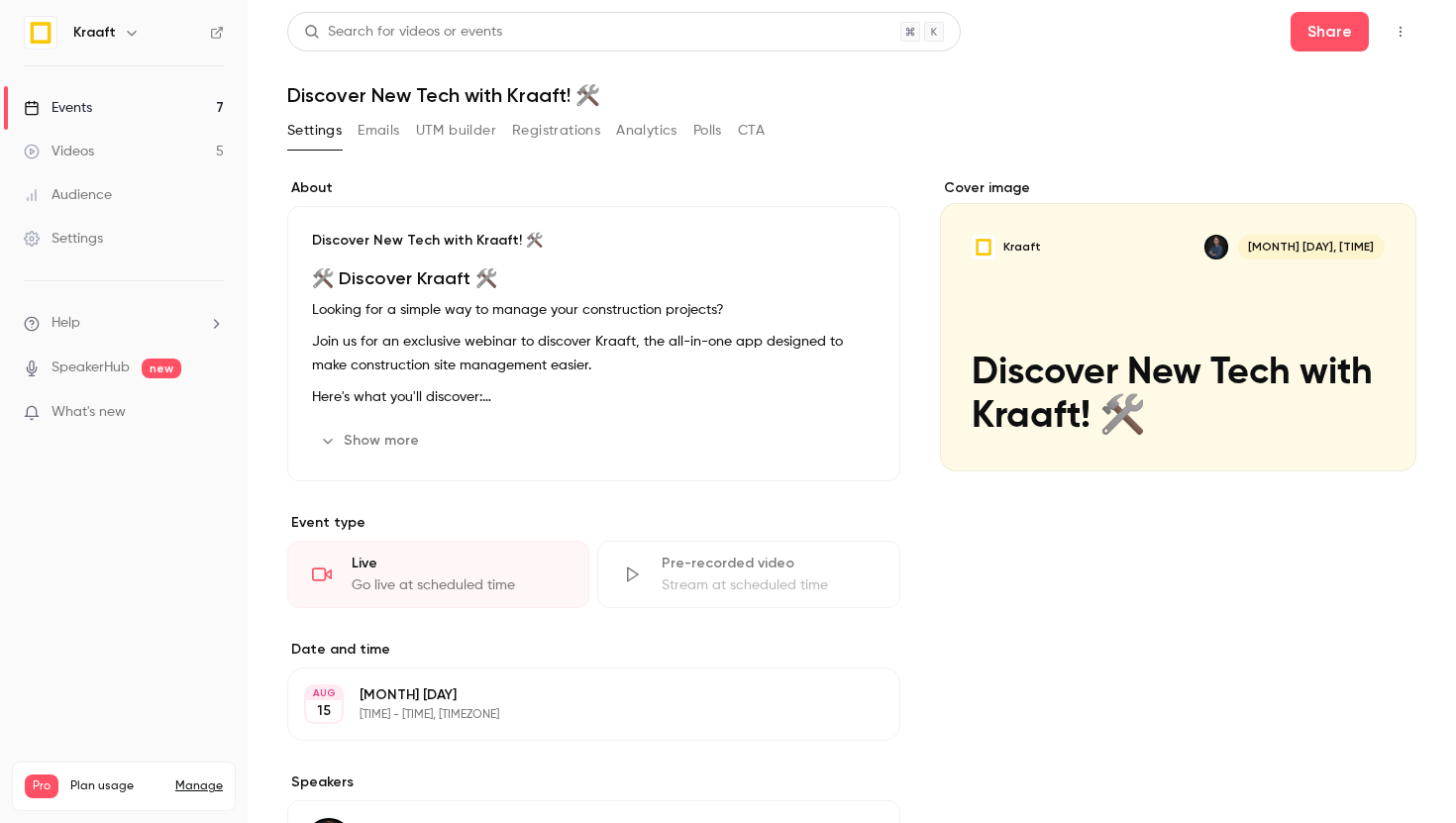 click on "Show more" at bounding box center [371, 441] 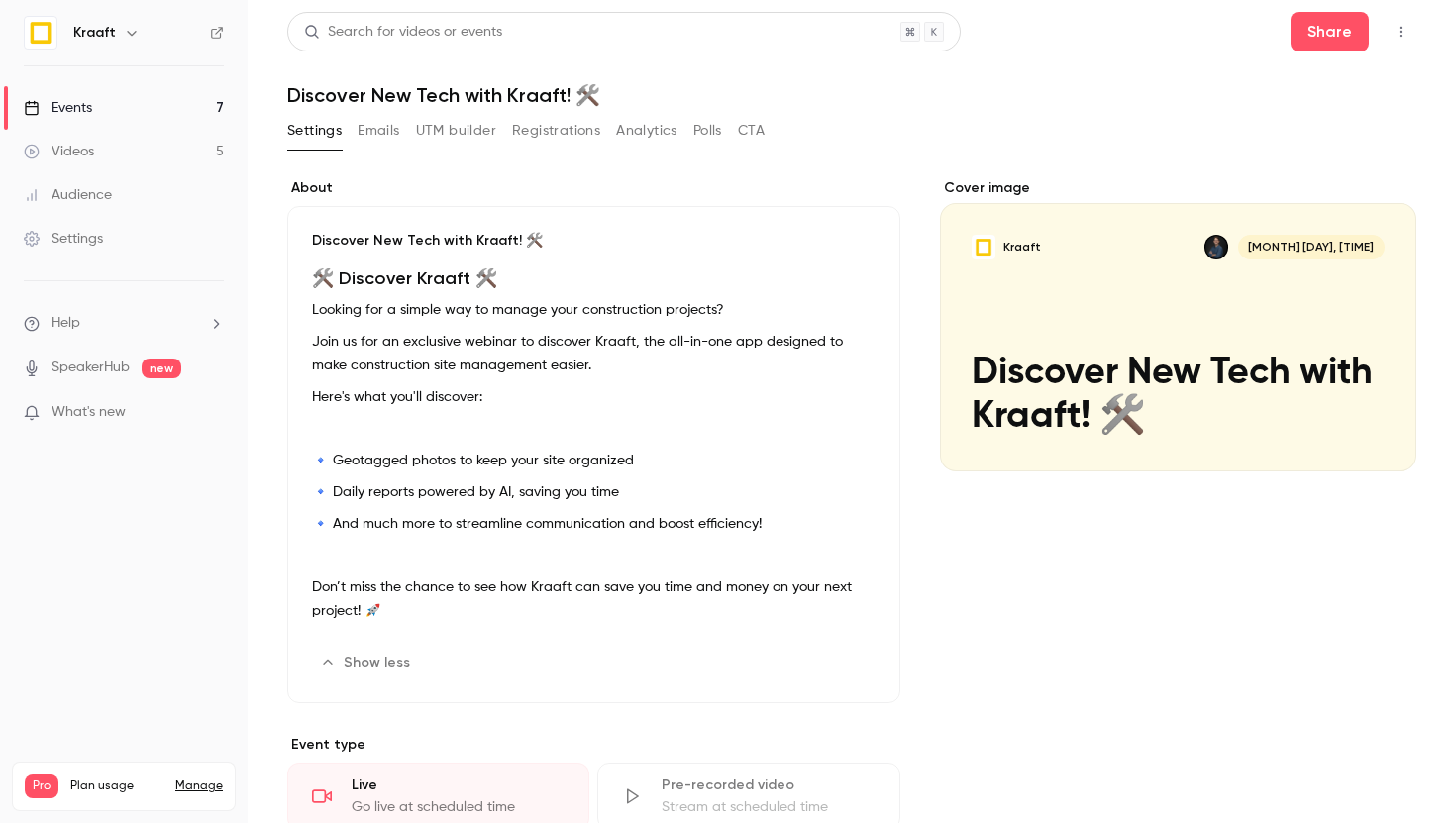 click on "🛠️ Discover Kraaft 🛠️
Looking for a simple way to manage your construction projects?
Join us for an exclusive webinar to discover Kraaft, the all-in-one app designed to make construction site management easier.
Here's what you'll discover:
🔹 Geotagged photos to keep your site organized
🔹 Daily reports powered by AI, saving you time
🔹 And much more to streamline communication and boost efficiency!
Don’t miss the chance to see how Kraaft can save you time and money on your next project! 🚀" at bounding box center (593, 449) 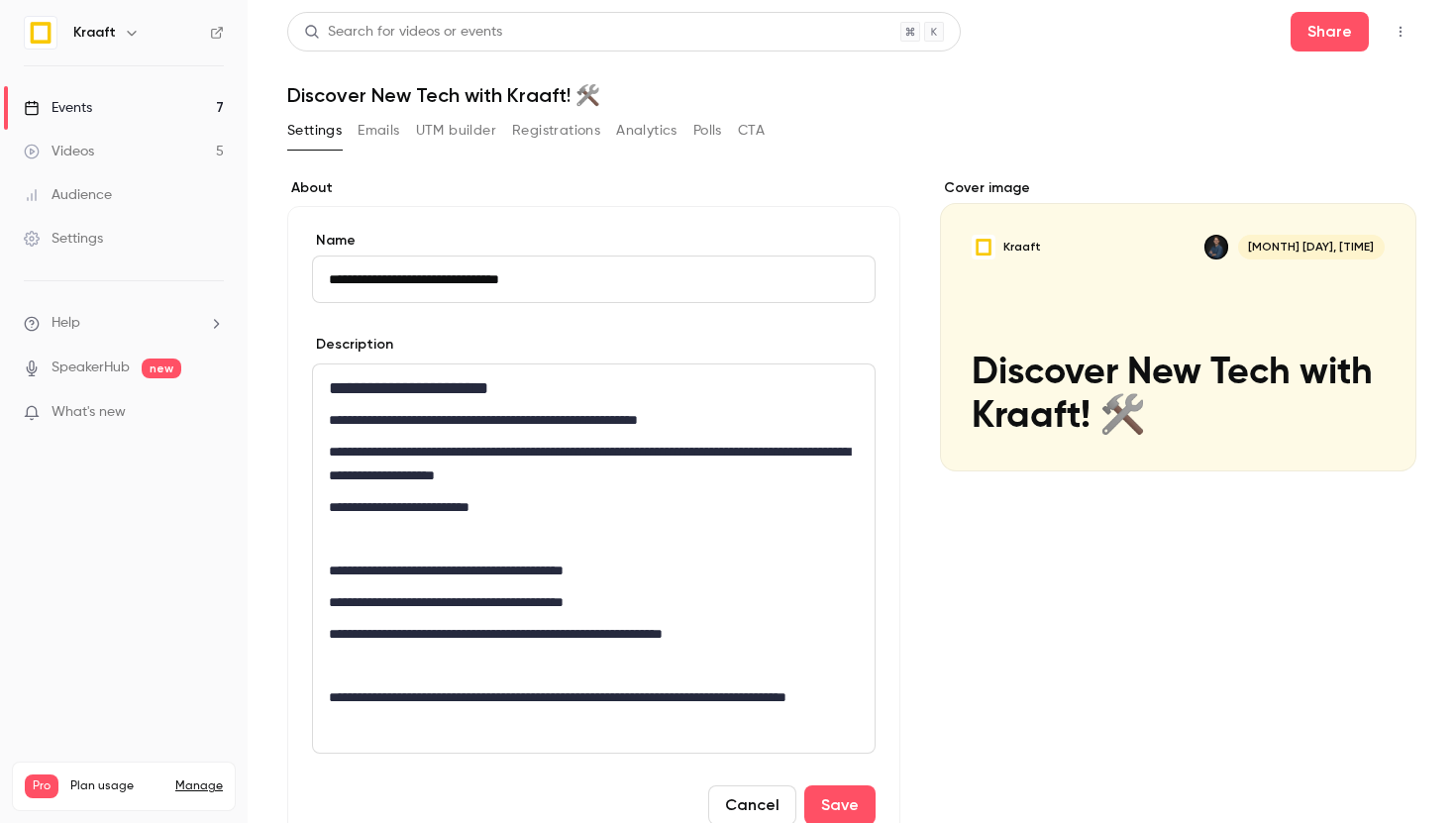 click on "**********" at bounding box center (593, 559) 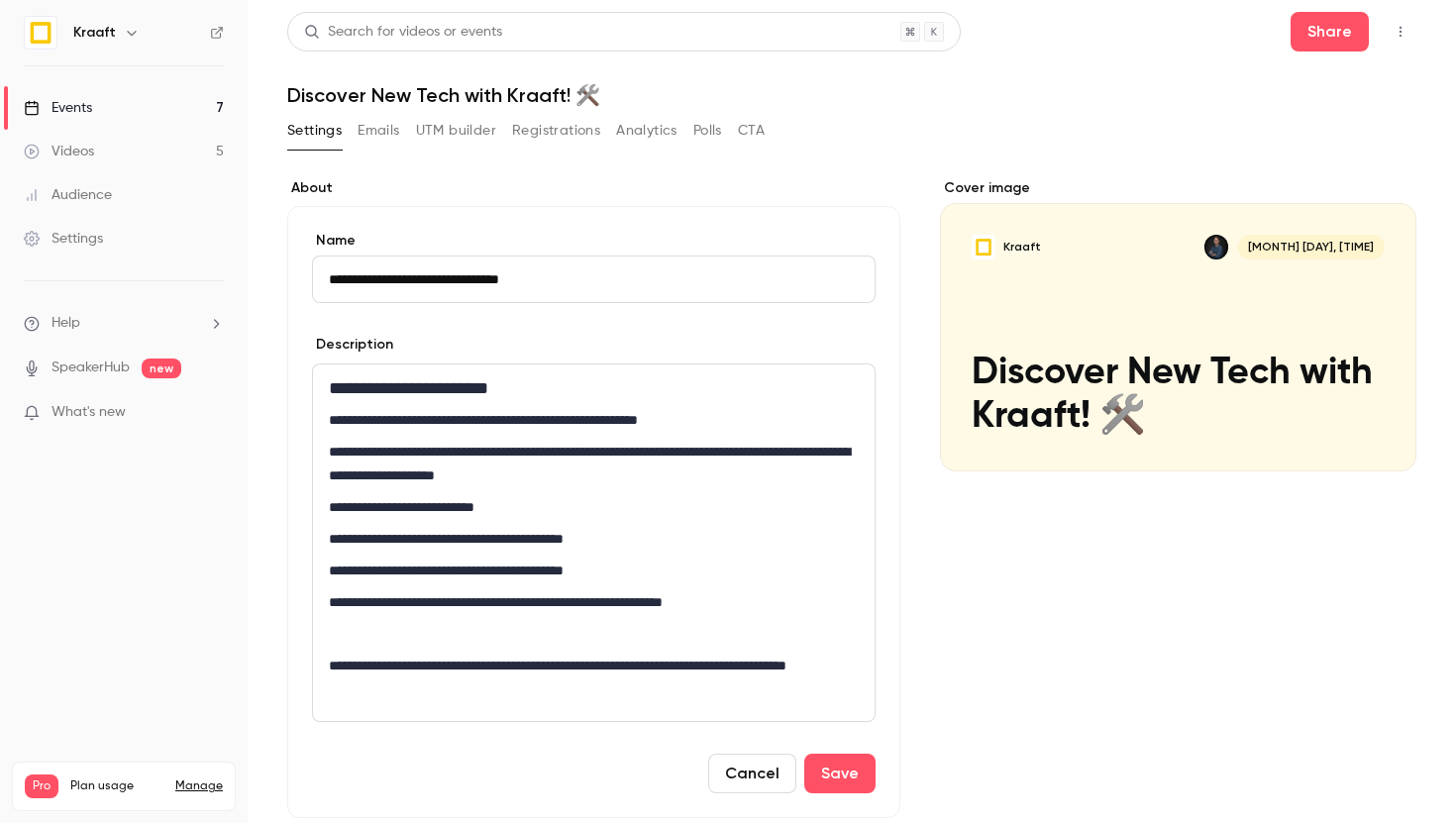 click on "**********" at bounding box center [593, 543] 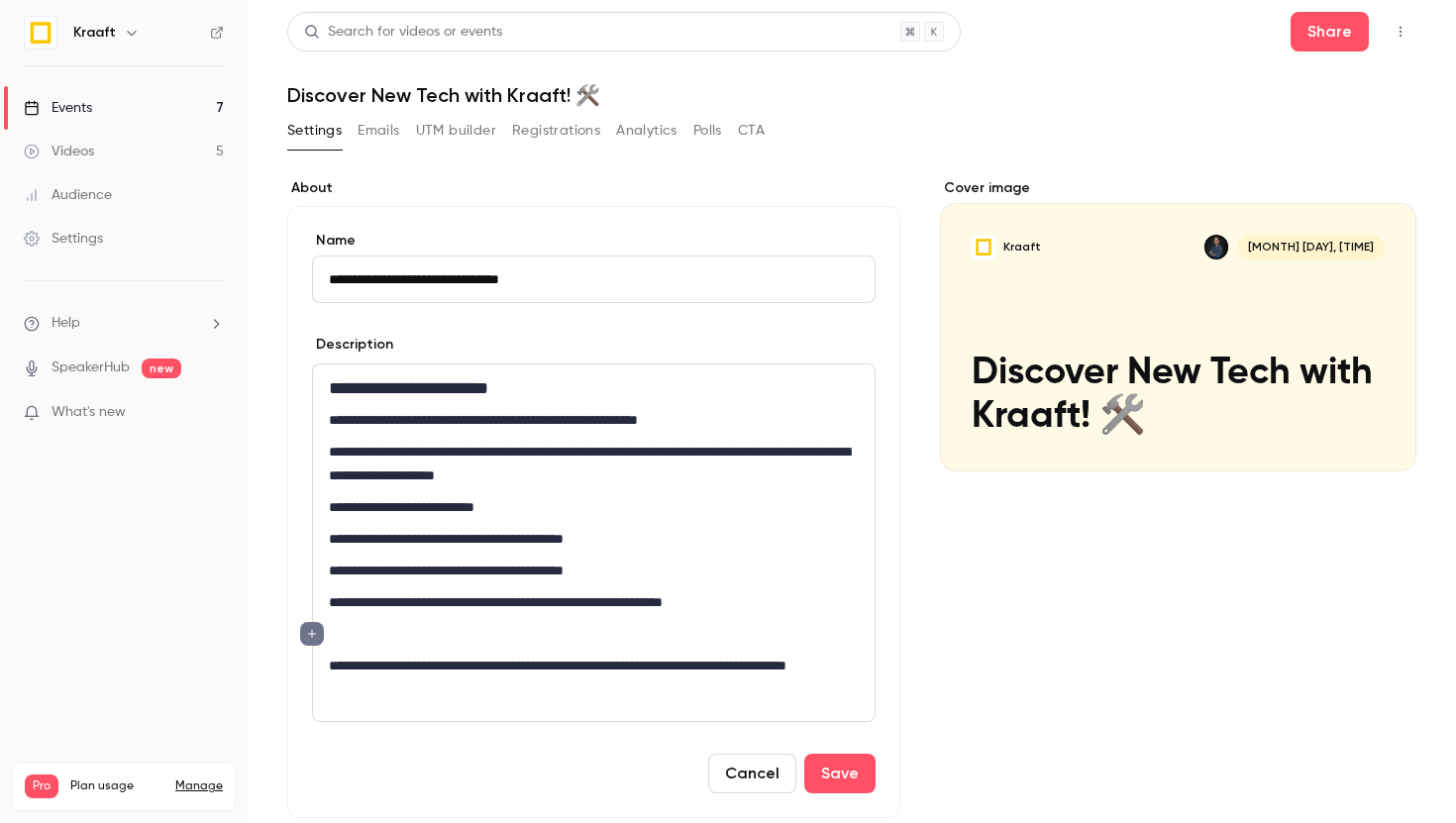 click at bounding box center [593, 634] 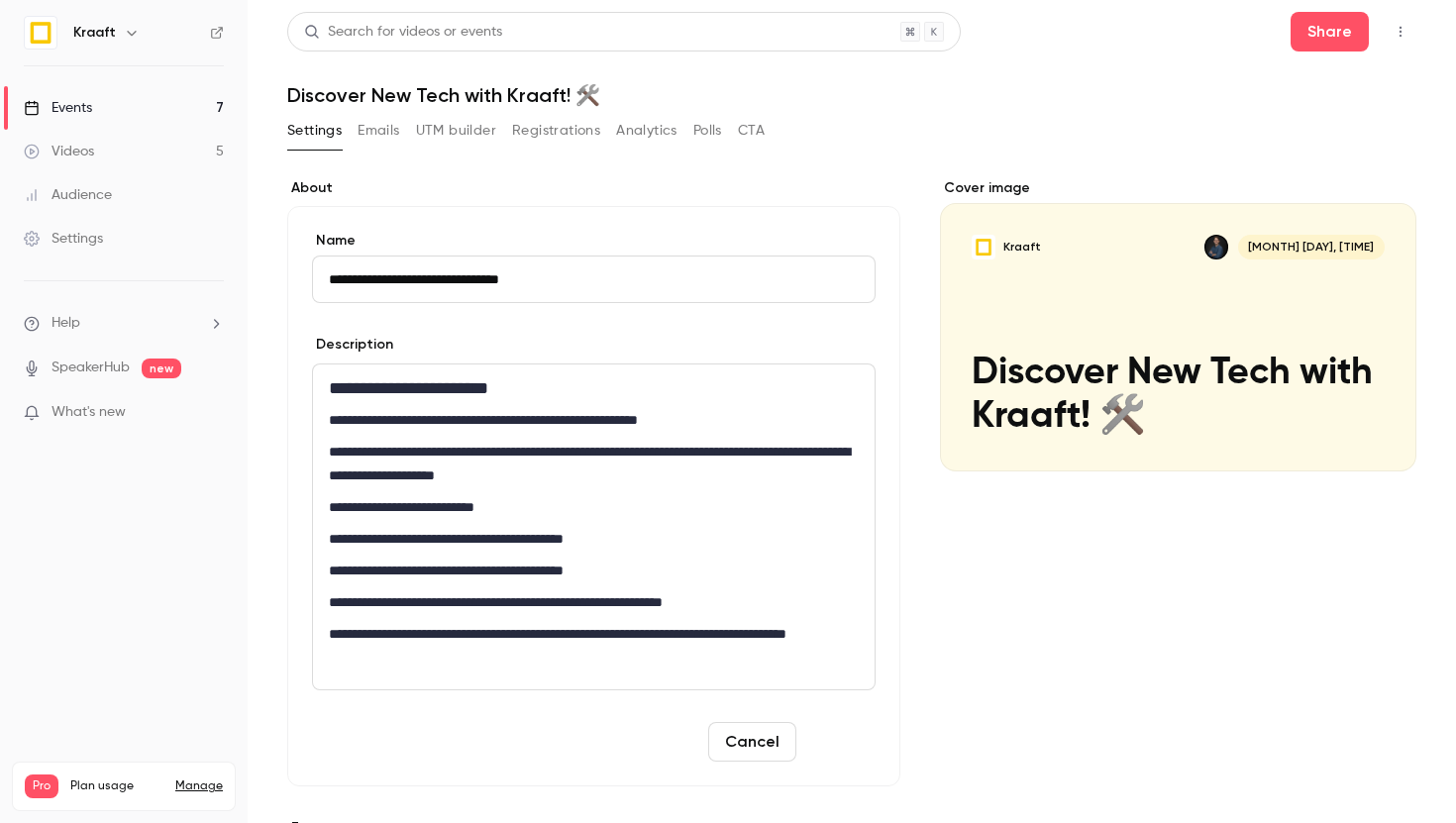 click on "Save" at bounding box center (840, 742) 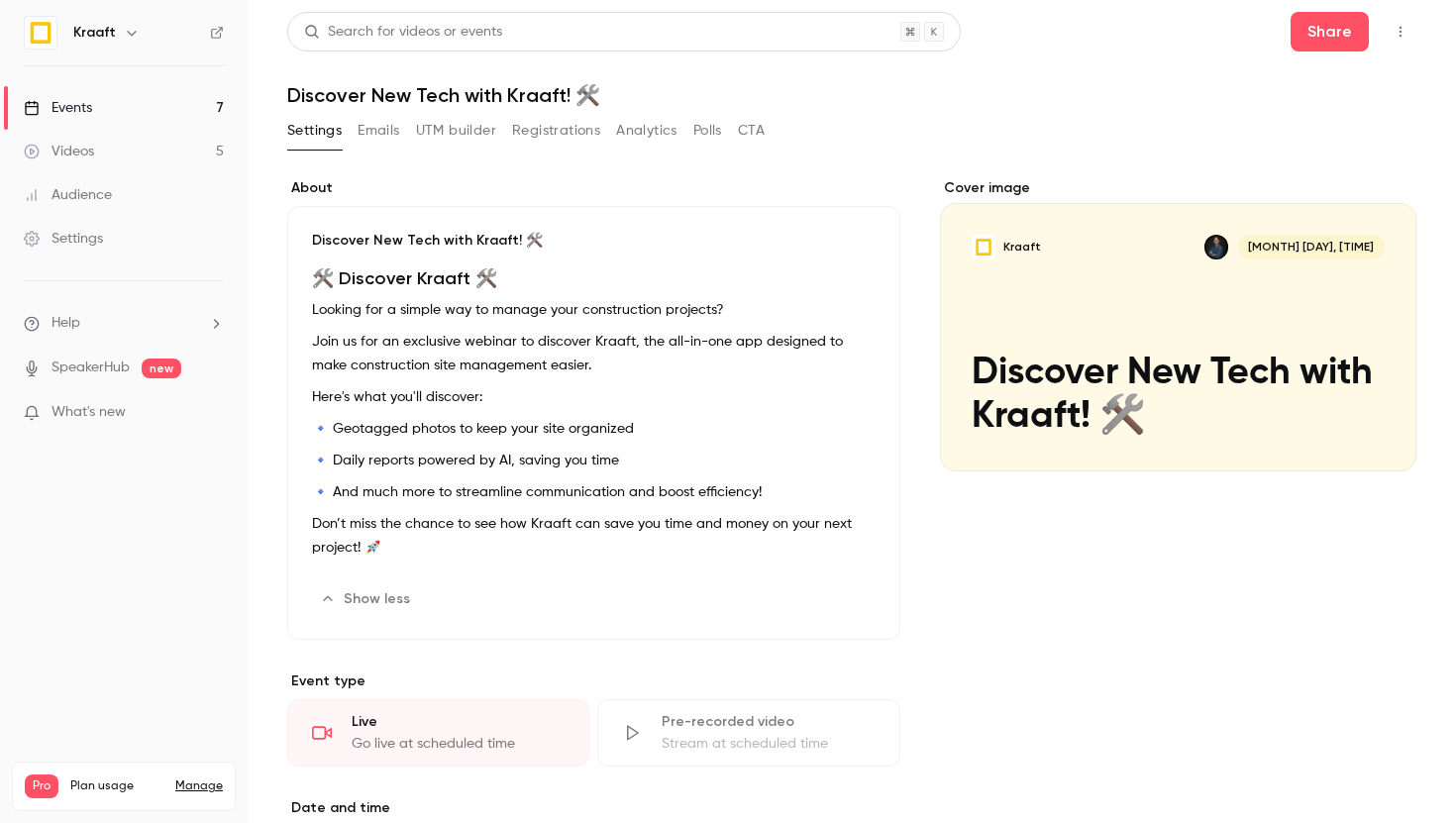 click on "Don’t miss the chance to see how Kraaft can save you time and money on your next project! 🚀" at bounding box center (593, 536) 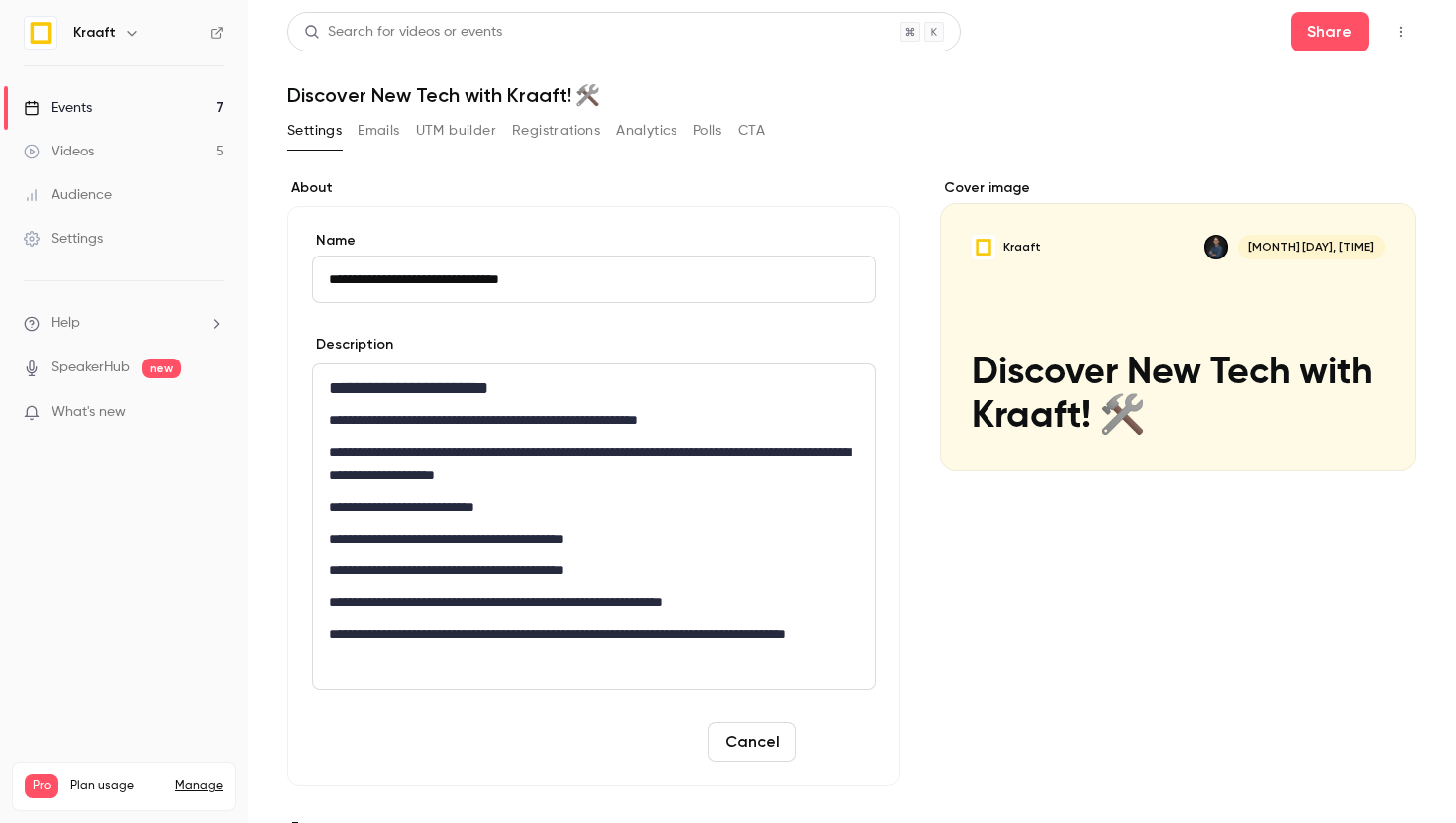 click on "Save" at bounding box center (840, 742) 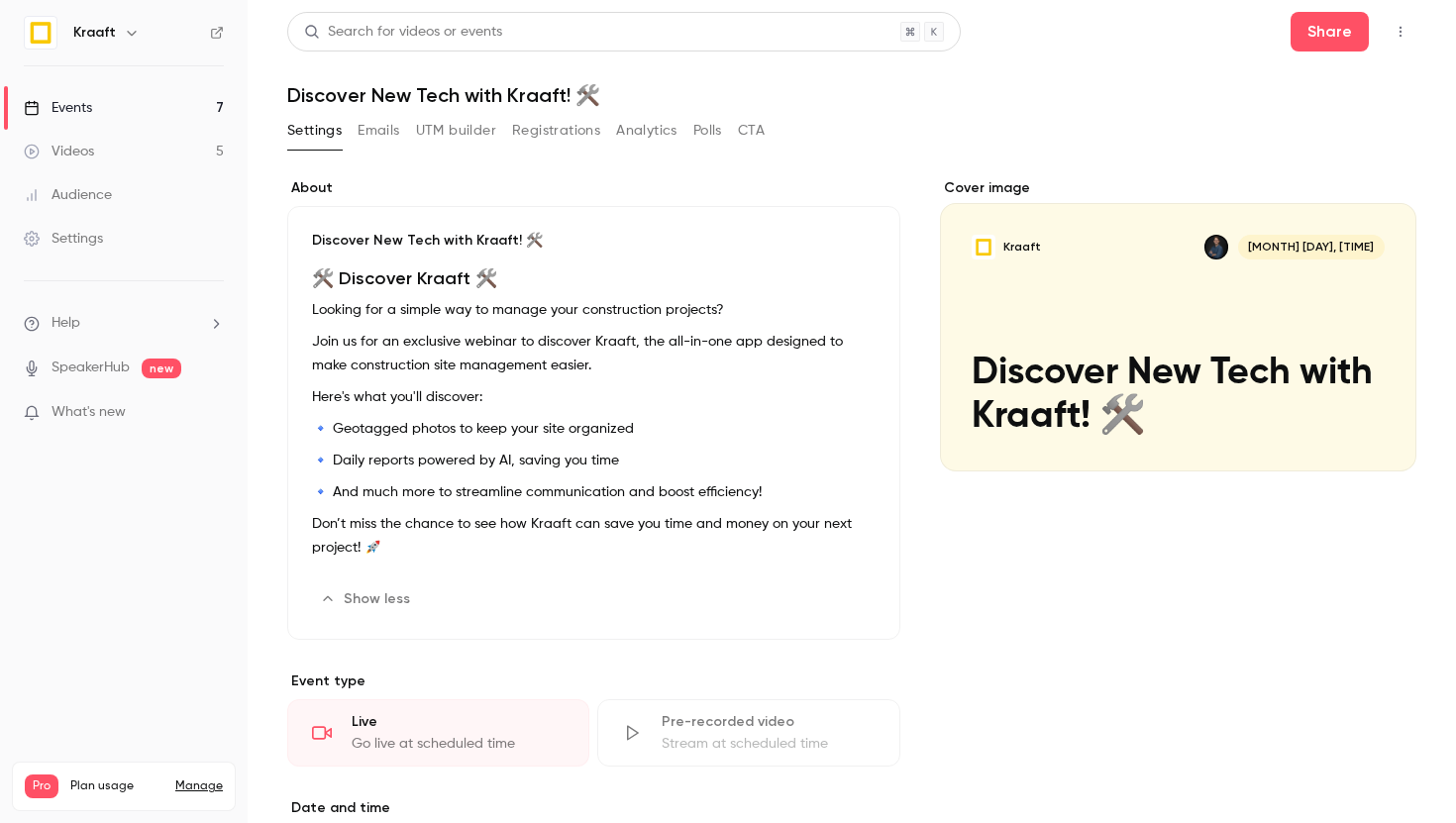 click on "What's new" at bounding box center [108, 412] 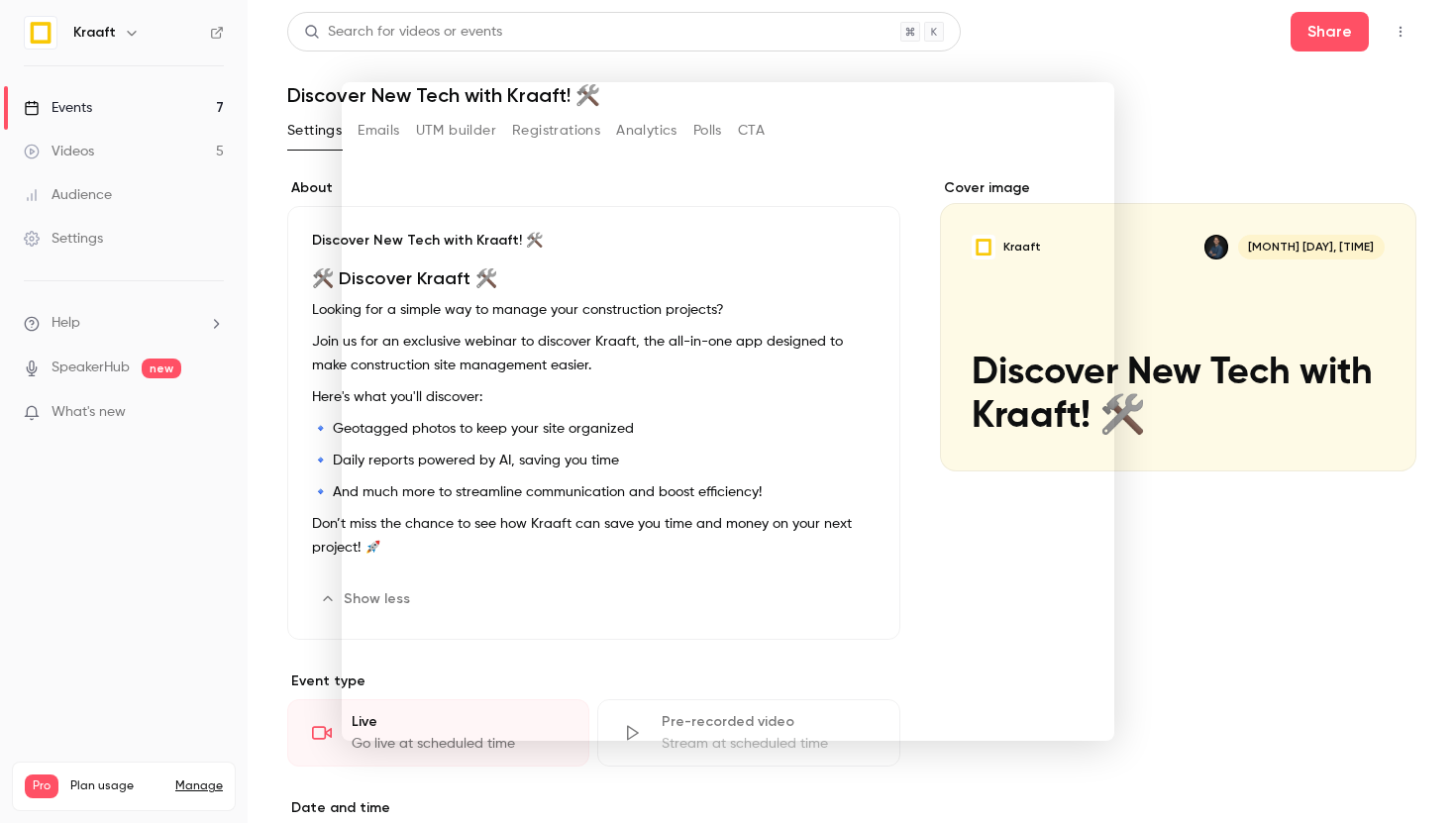 click at bounding box center [728, 411] 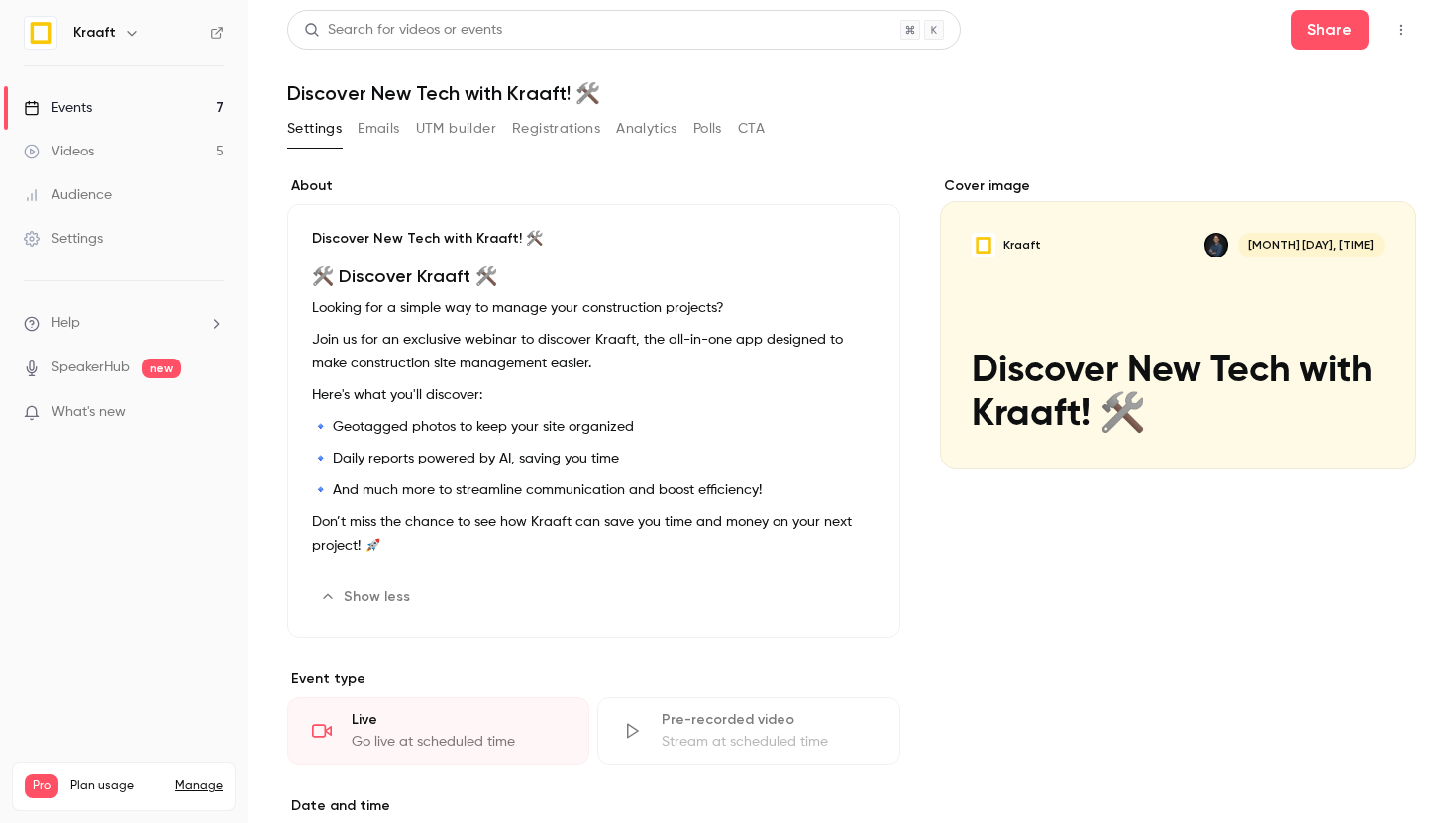 scroll, scrollTop: 0, scrollLeft: 0, axis: both 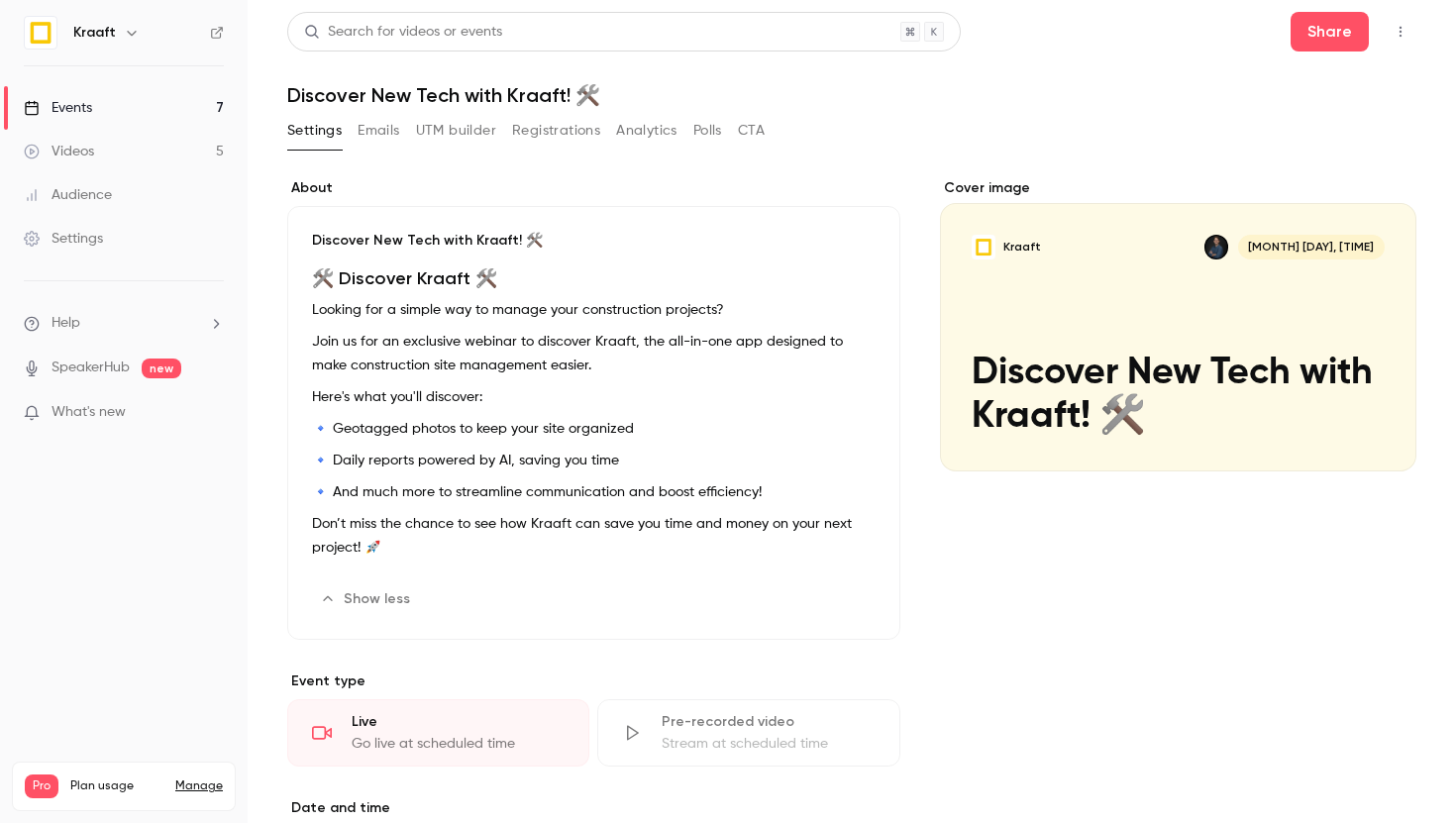 click on "Emails" at bounding box center (378, 131) 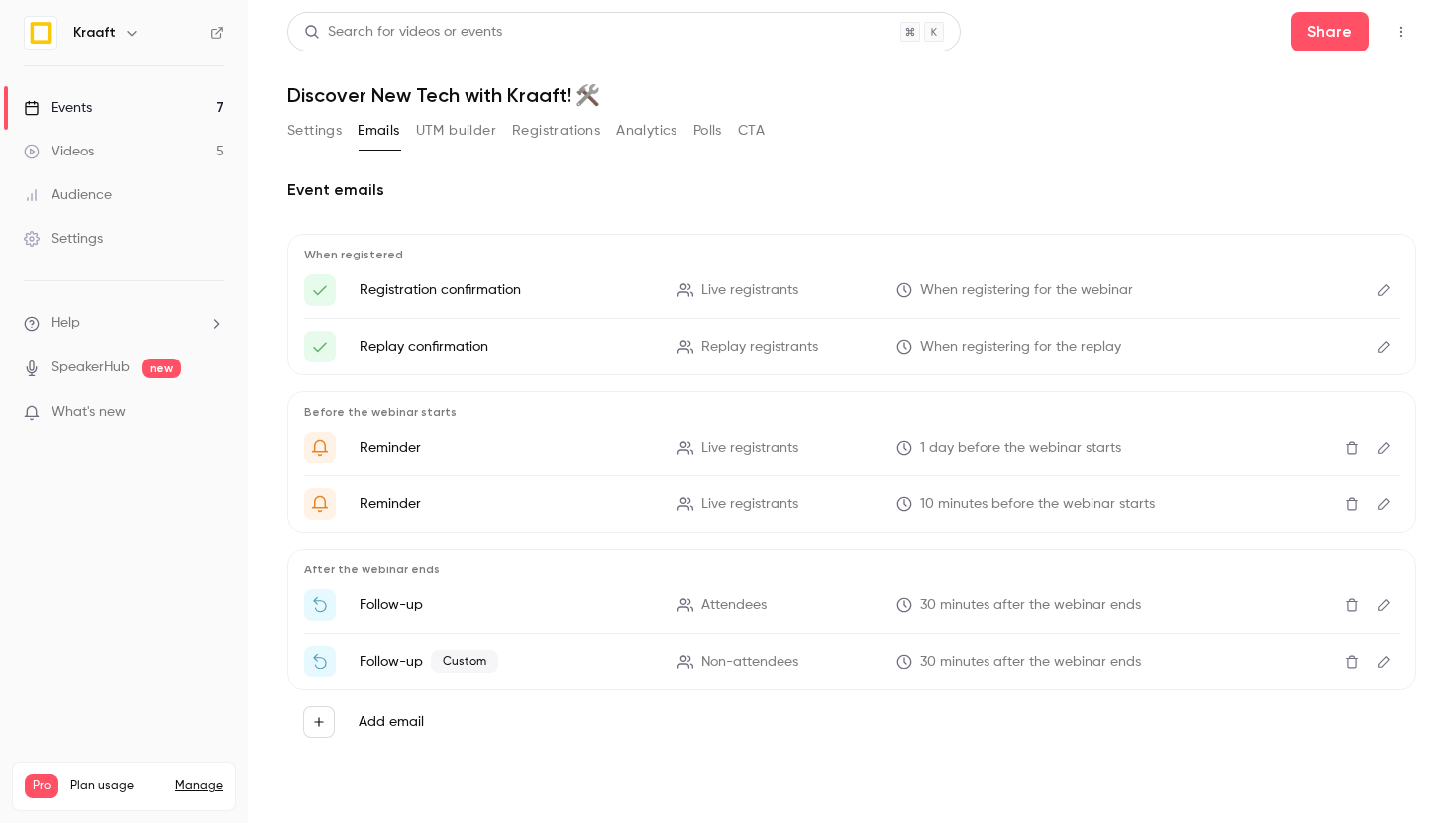 click on "Settings" at bounding box center [314, 131] 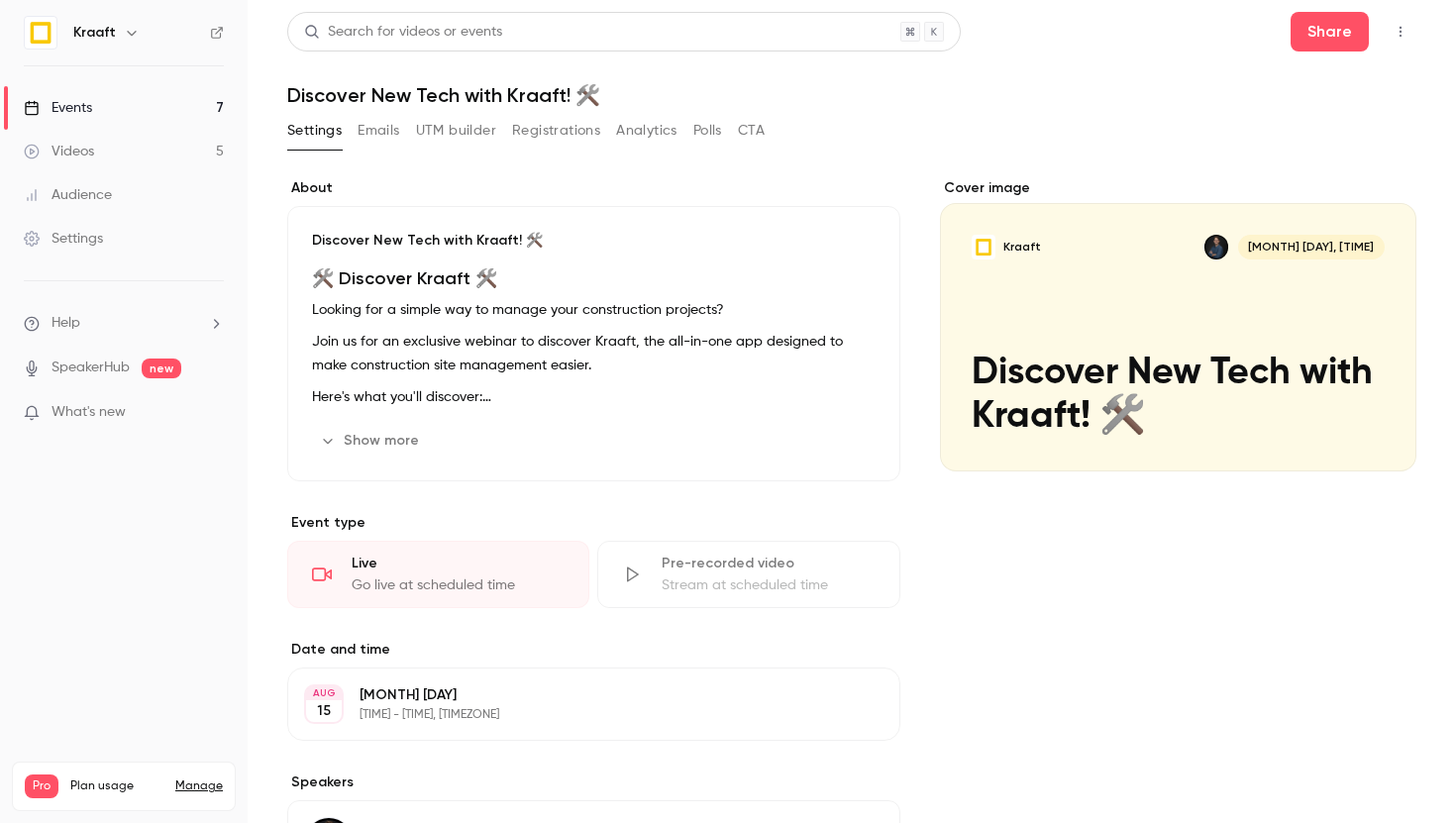 click on "🛠️ Discover Kraaft 🛠️
Looking for a simple way to manage your construction projects?
Join us for an exclusive webinar to discover Kraaft, the all-in-one app designed to make construction site management easier.
Here's what you'll discover:
🔹 Geotagged photos to keep your site organized
🔹 Daily reports powered by AI, saving you time
🔹 And much more to streamline communication and boost efficiency!
Don’t miss the chance to see how Kraaft can save you time and money on your next project! 🚀" at bounding box center [593, 338] 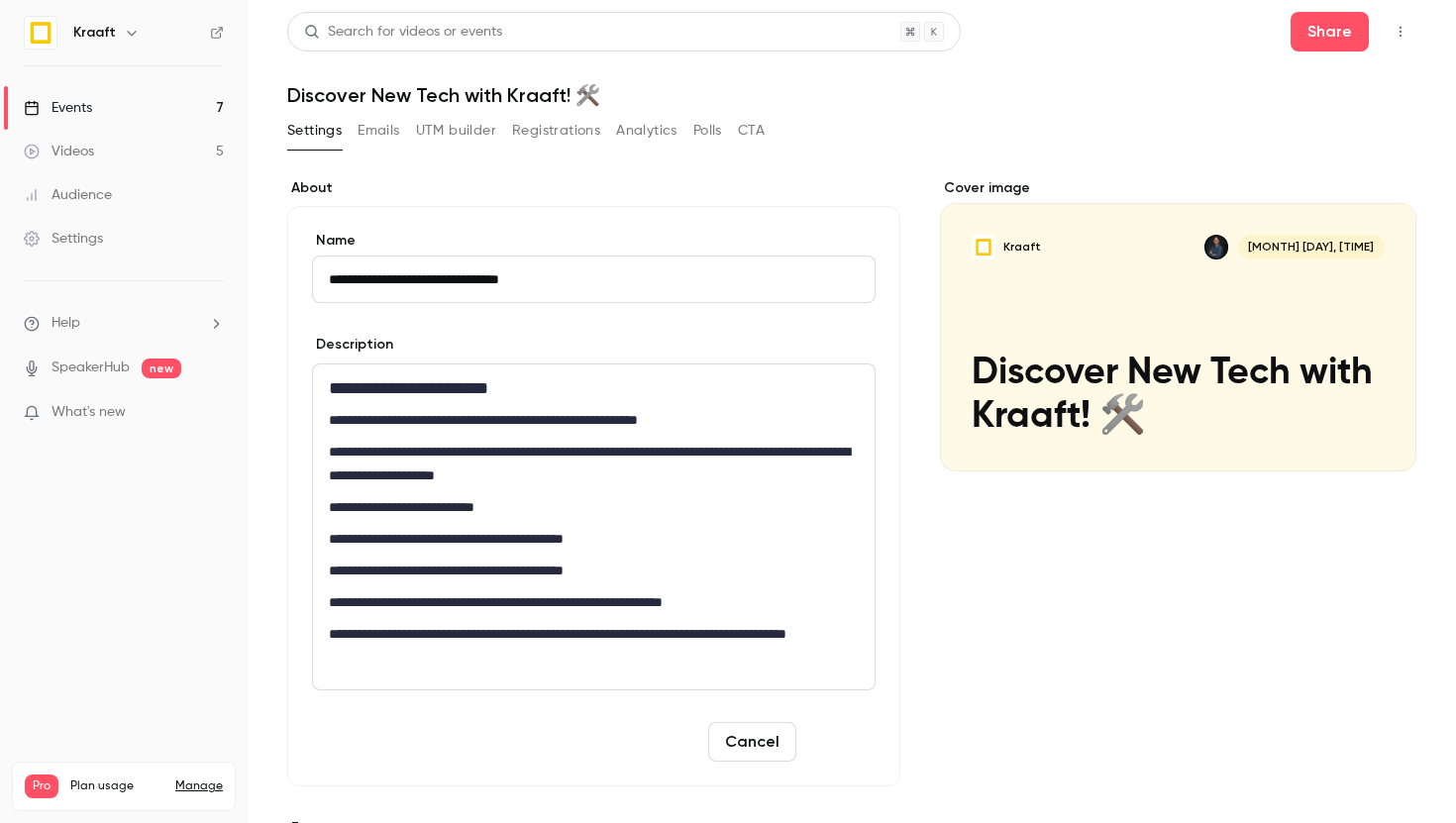 click on "Save" at bounding box center [840, 742] 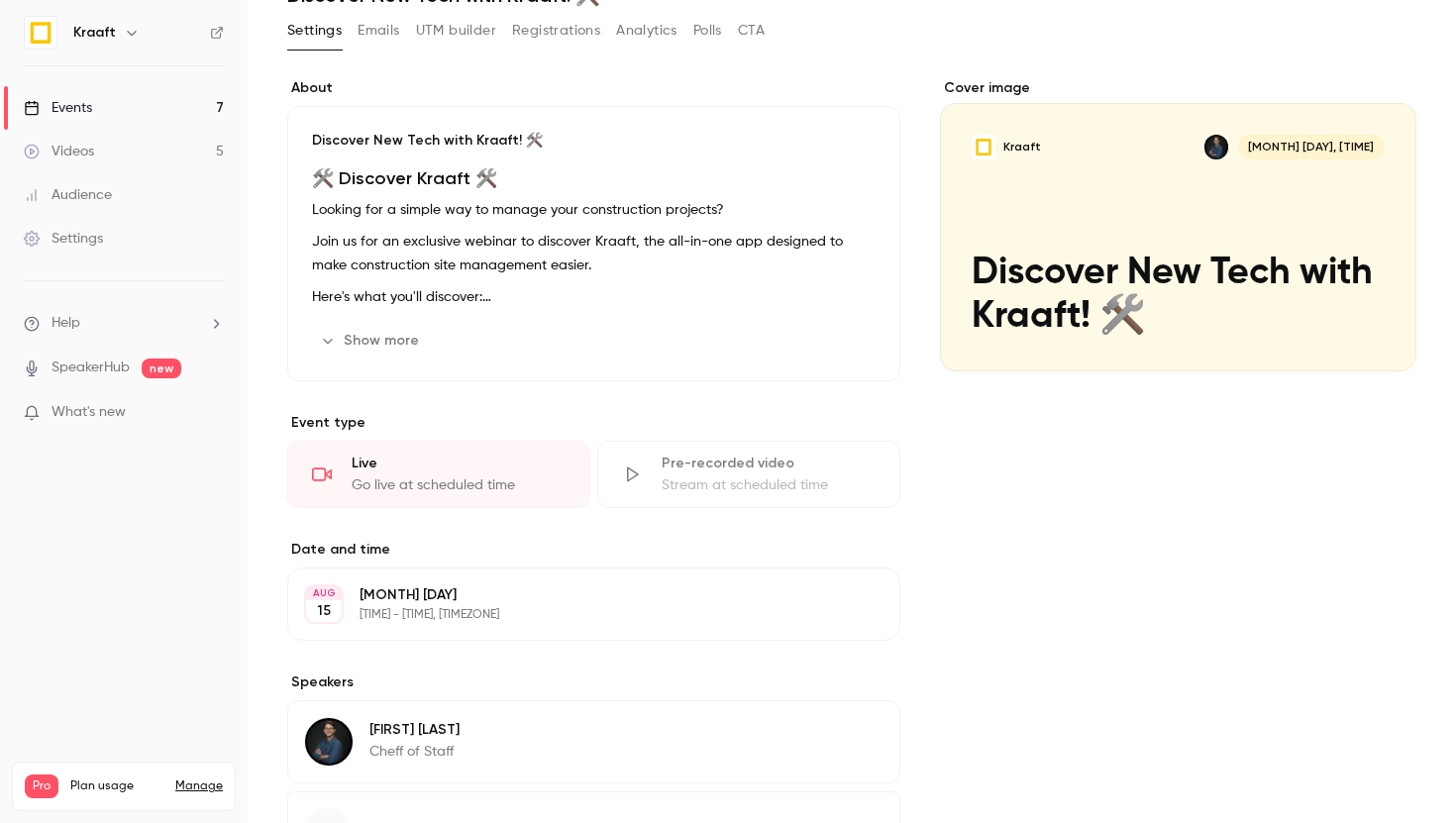 scroll, scrollTop: 0, scrollLeft: 0, axis: both 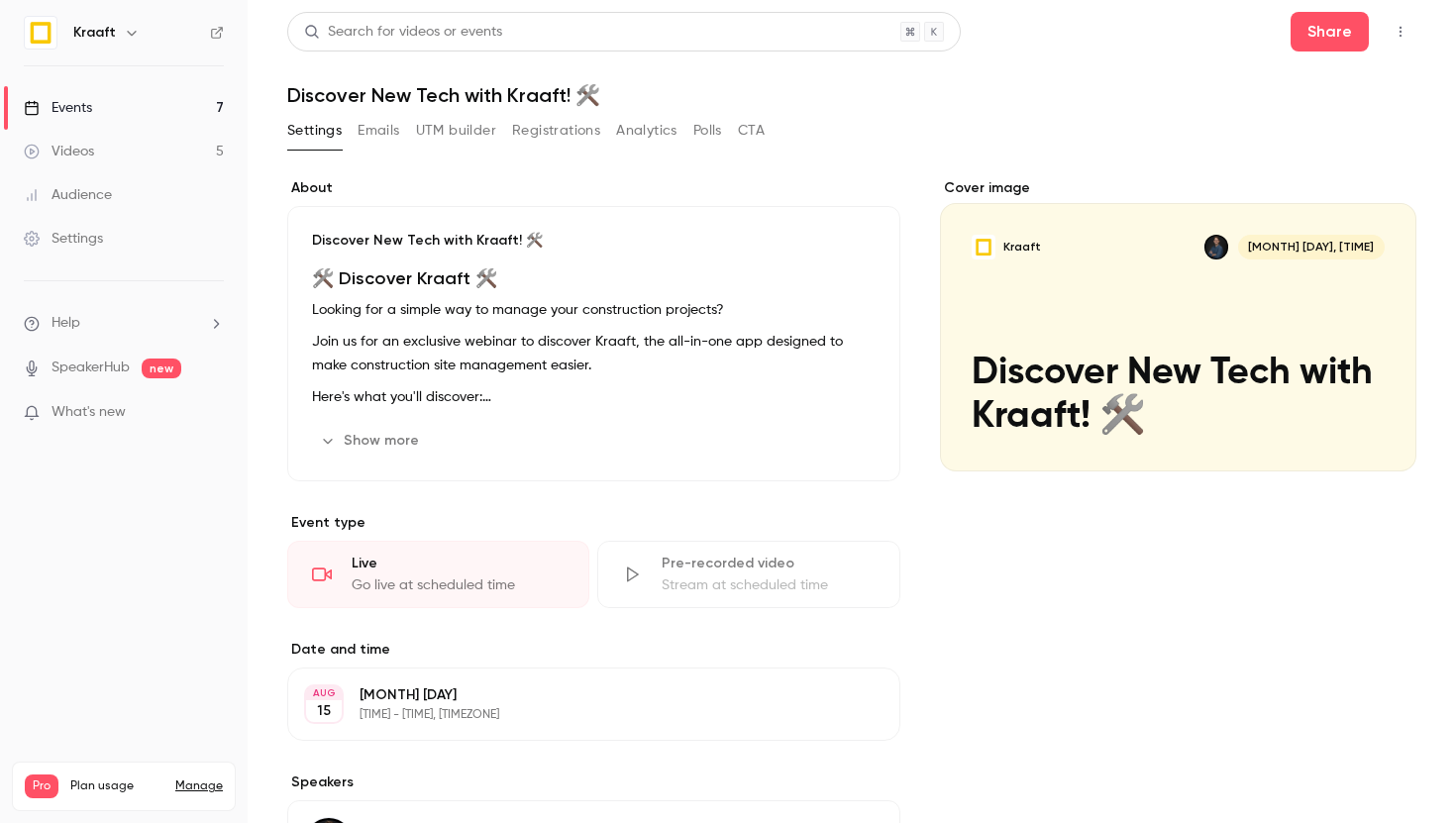 click on "🛠️ Discover Kraaft 🛠️" at bounding box center [593, 278] 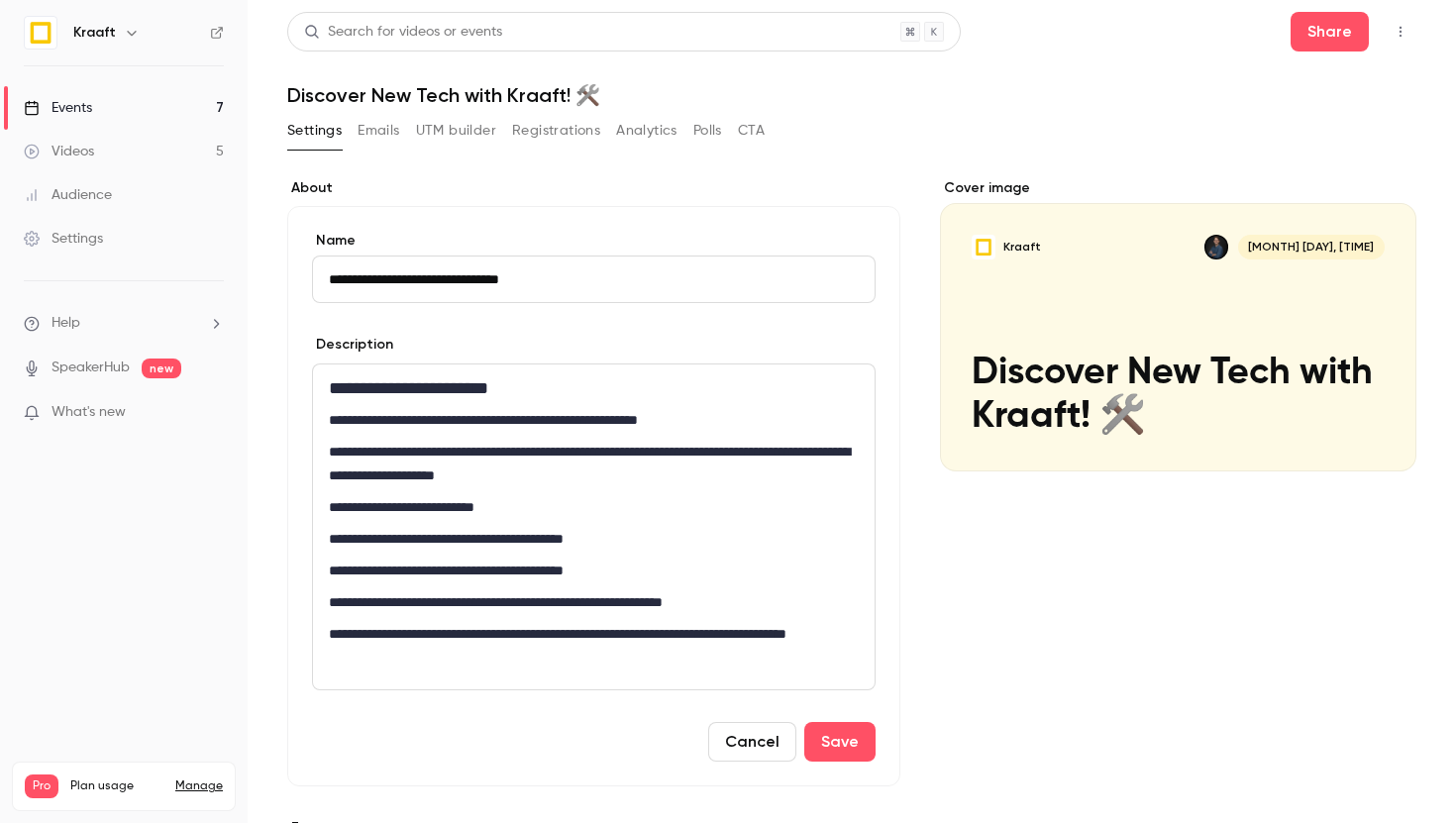 click on "**********" at bounding box center (593, 482) 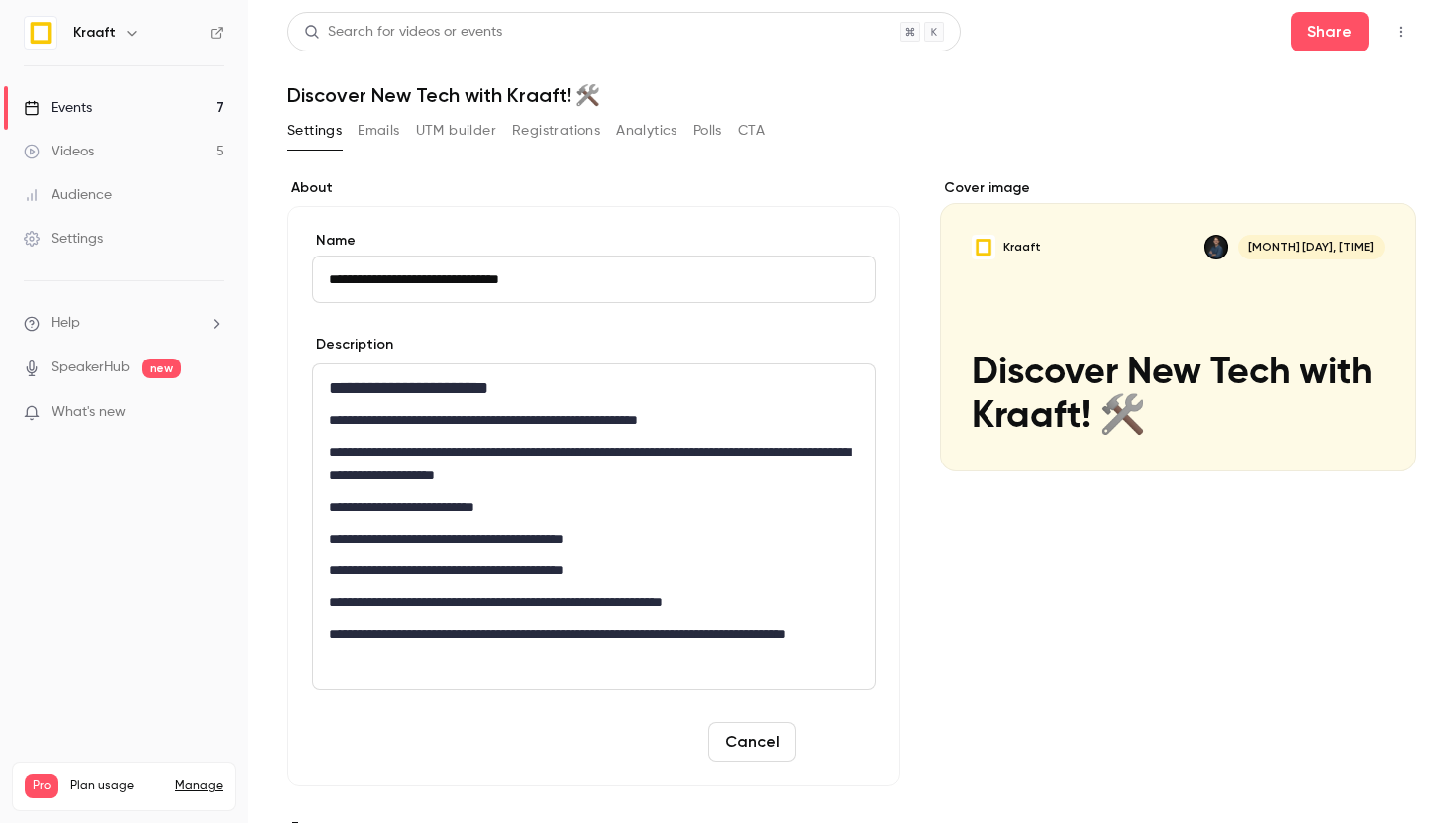 click on "Save" at bounding box center (840, 742) 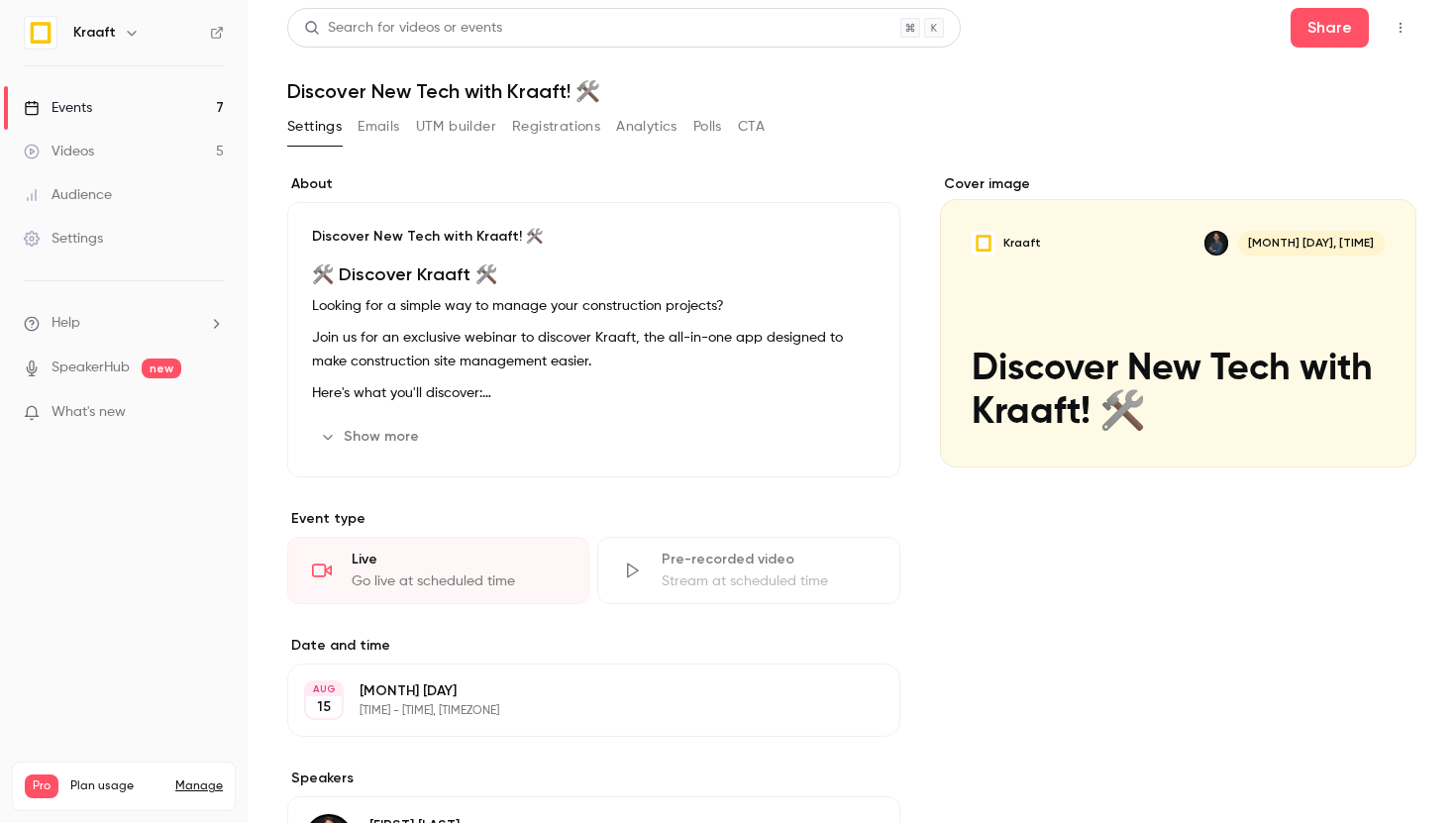 scroll, scrollTop: 0, scrollLeft: 0, axis: both 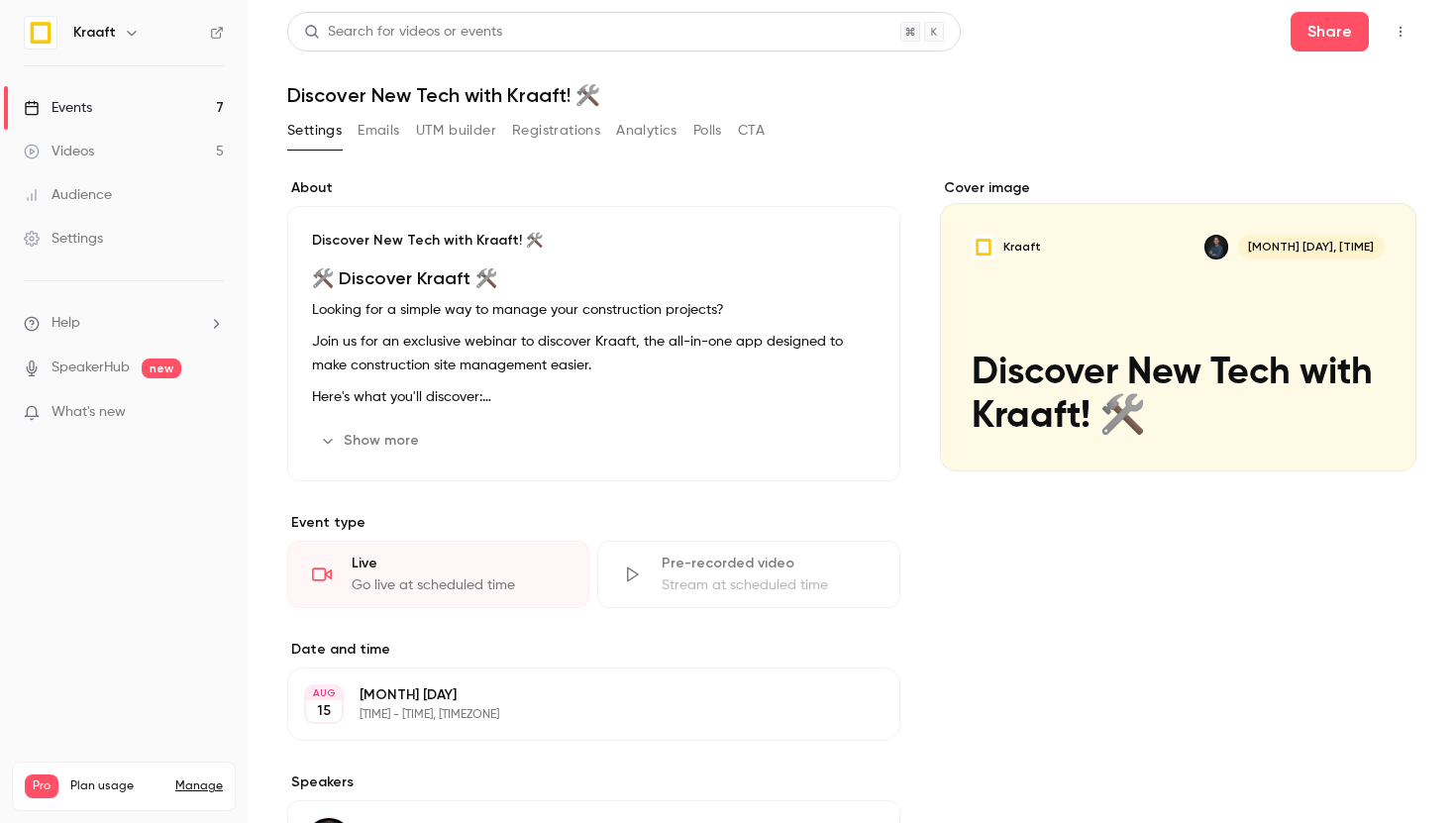 click on "[MONTH] [DAY], [MONTH] [DAY] [TIME] - [TIME], [TIMEZONE] Edit" at bounding box center (593, 704) 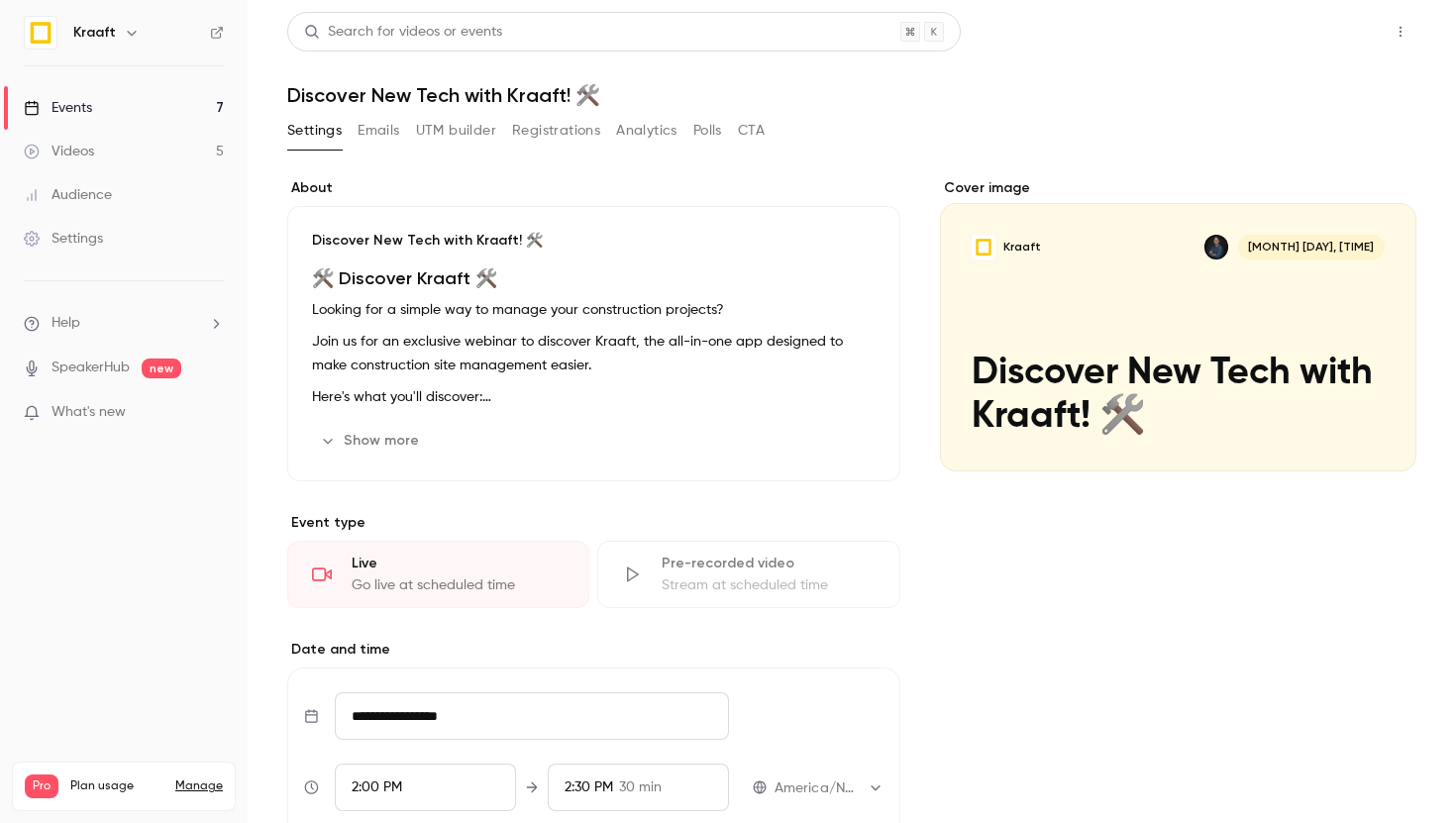 click on "Share" at bounding box center (1329, 32) 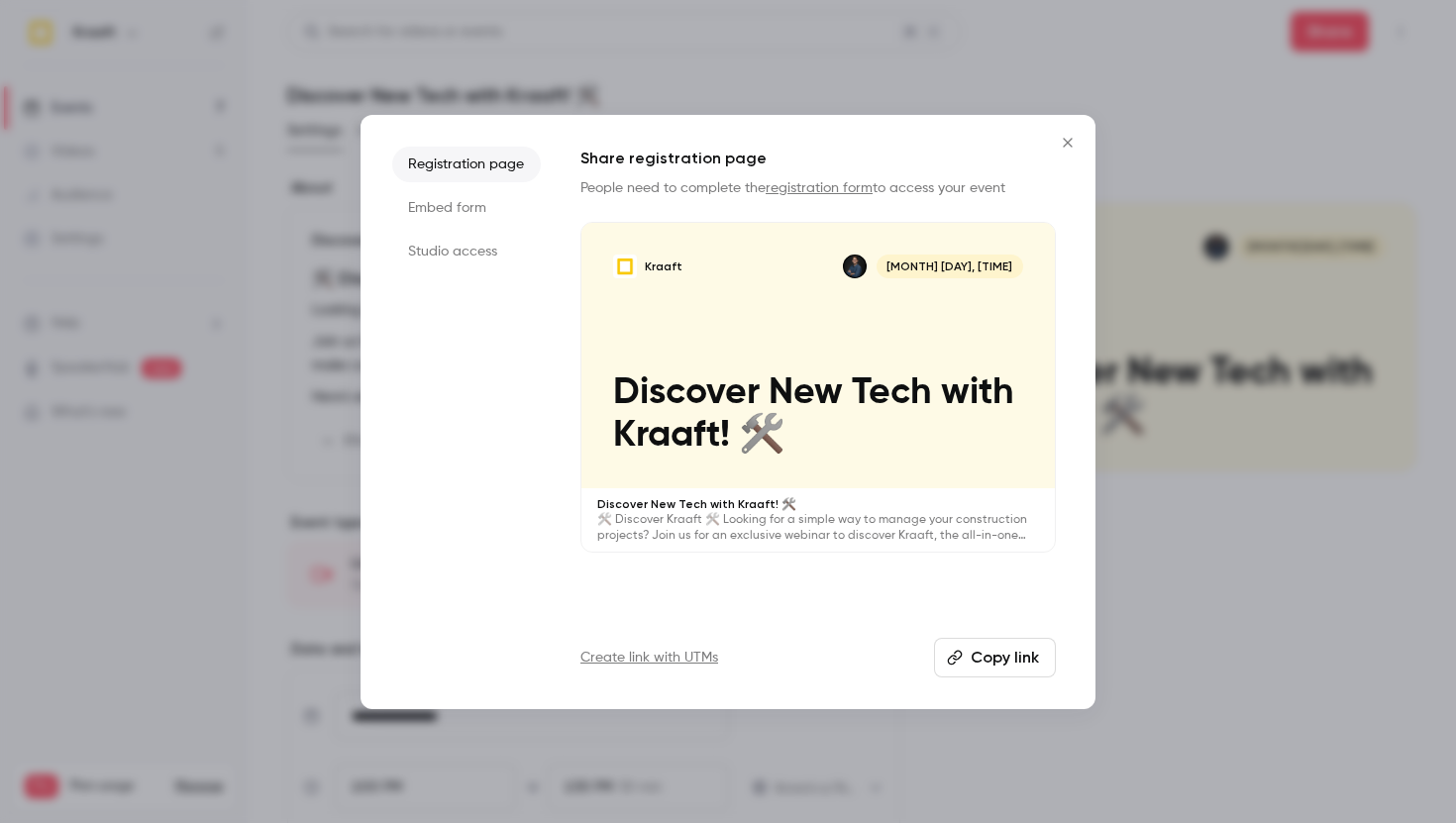 click on "Copy link" at bounding box center [994, 658] 